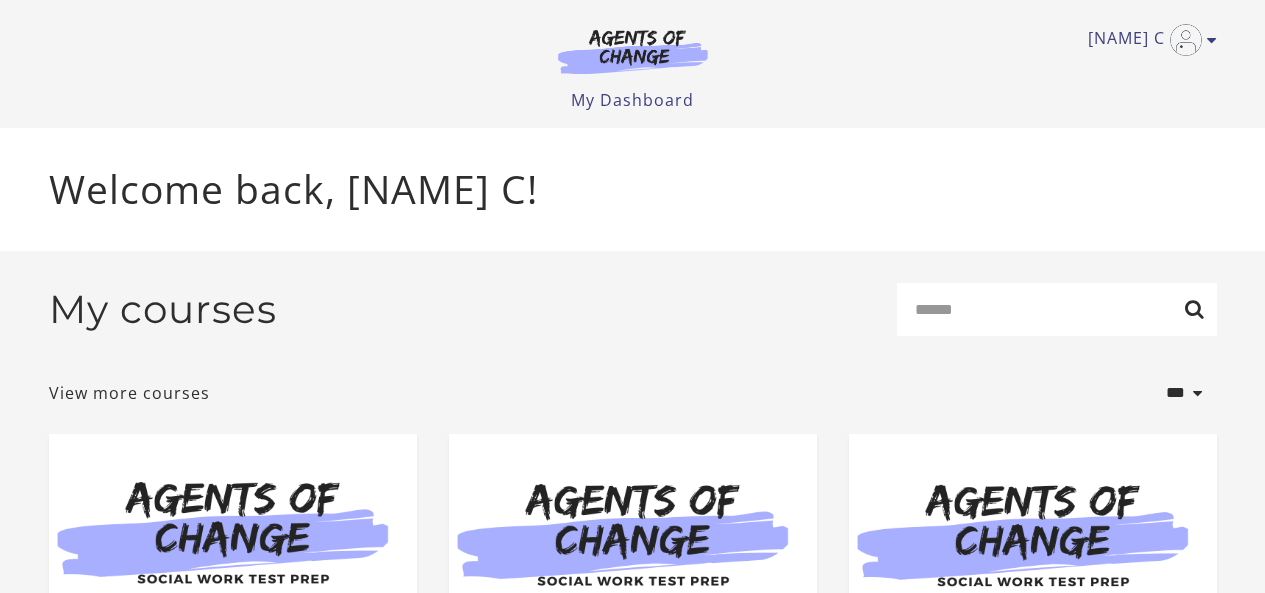 scroll, scrollTop: 0, scrollLeft: 0, axis: both 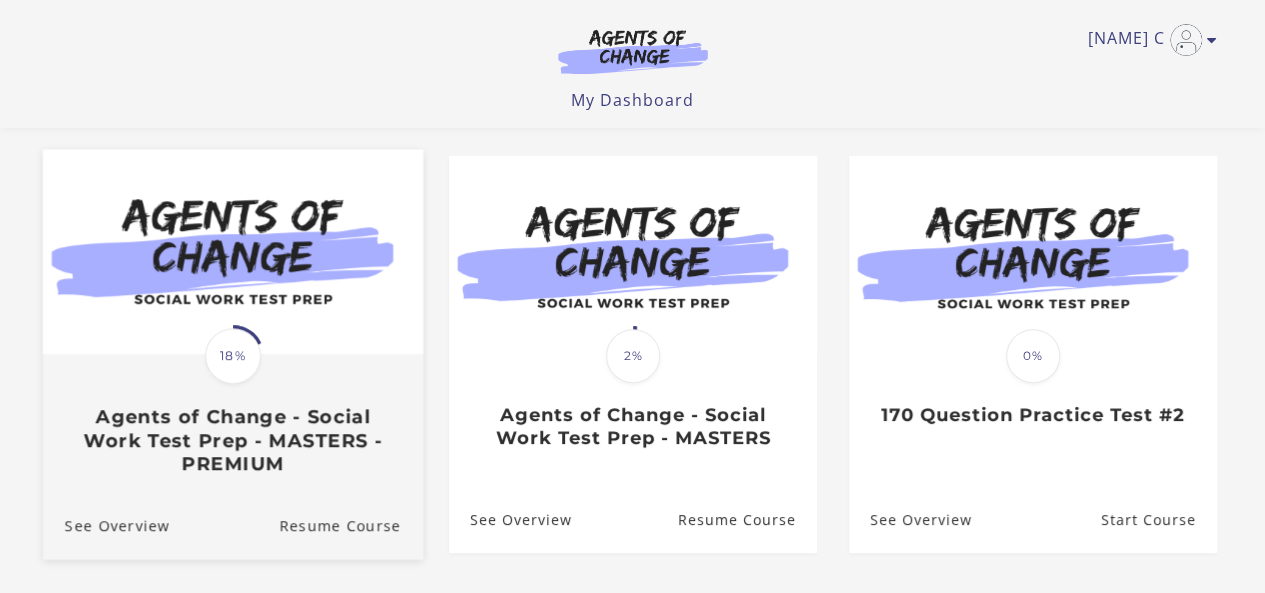 click at bounding box center [232, 251] 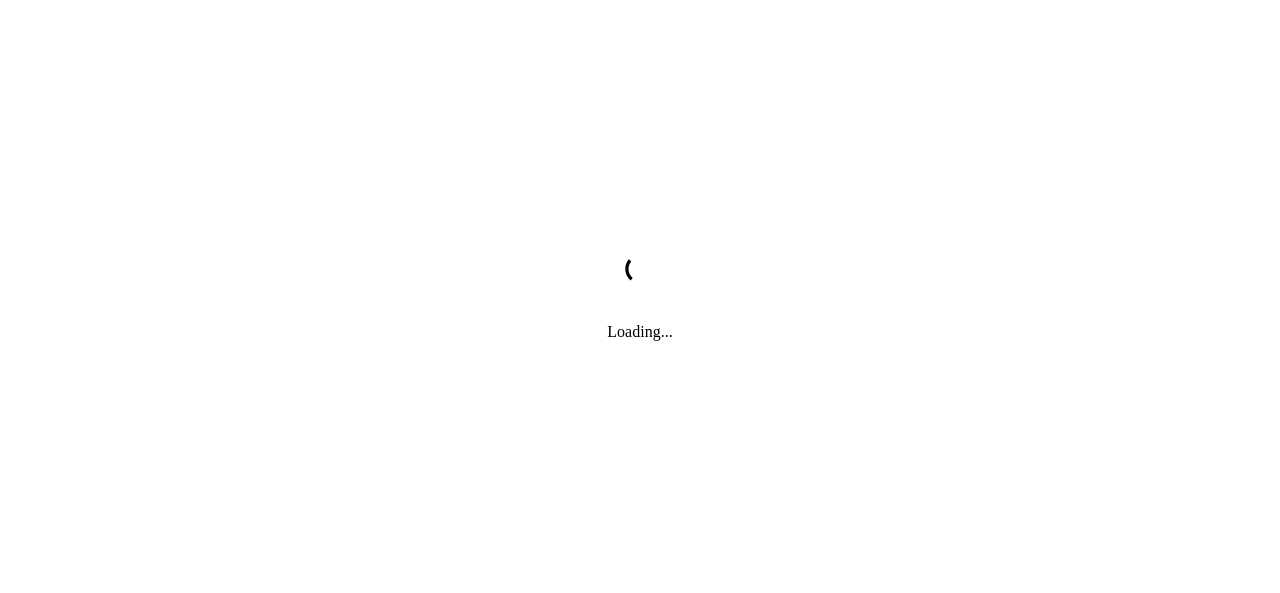 scroll, scrollTop: 0, scrollLeft: 0, axis: both 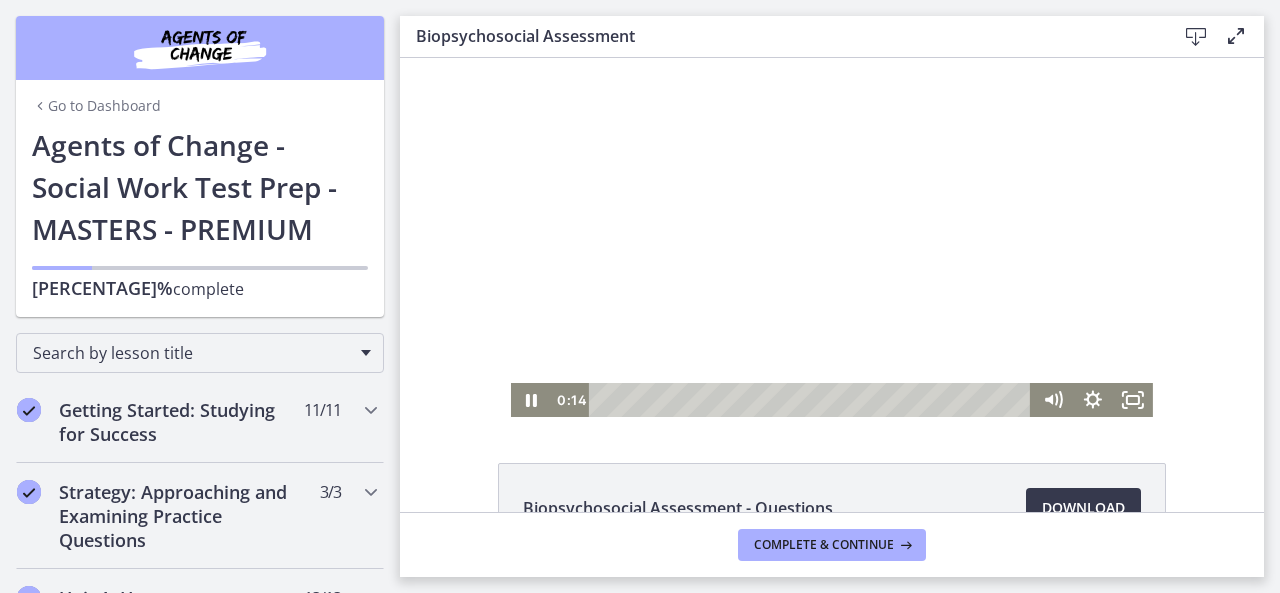 click at bounding box center [832, 237] 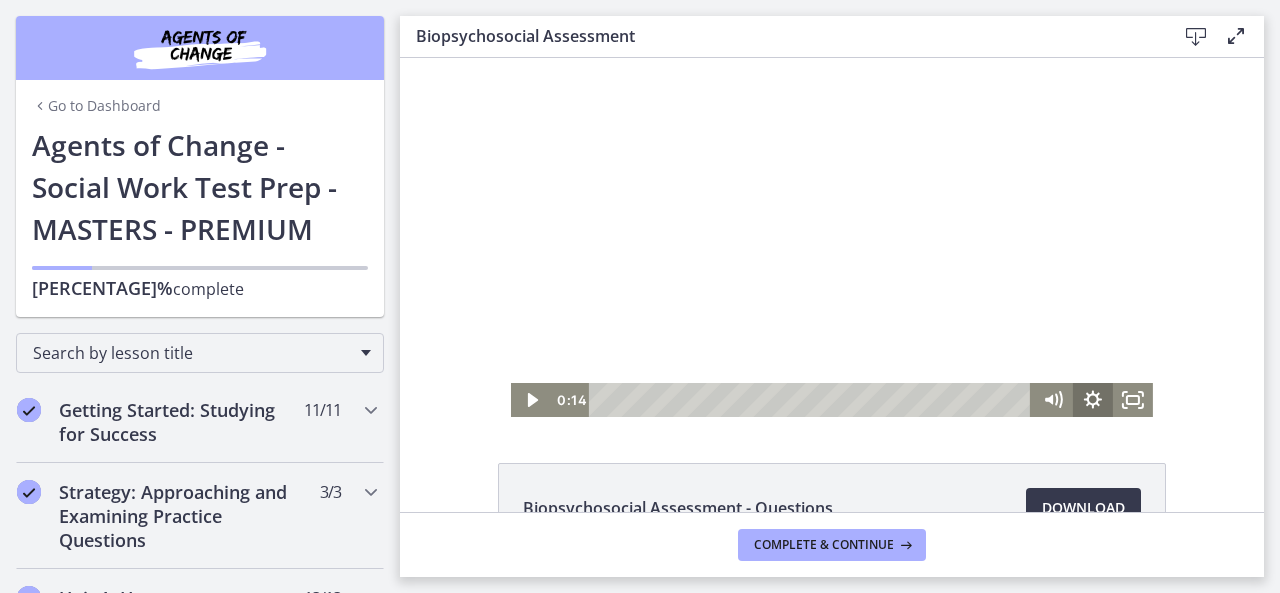 click 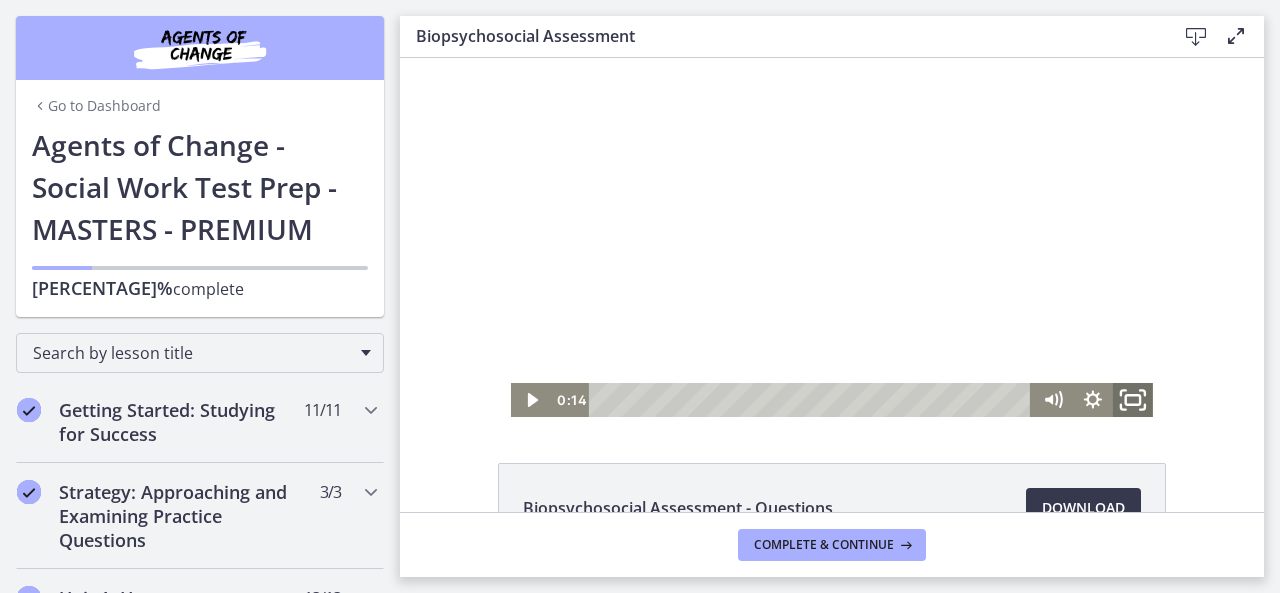 click 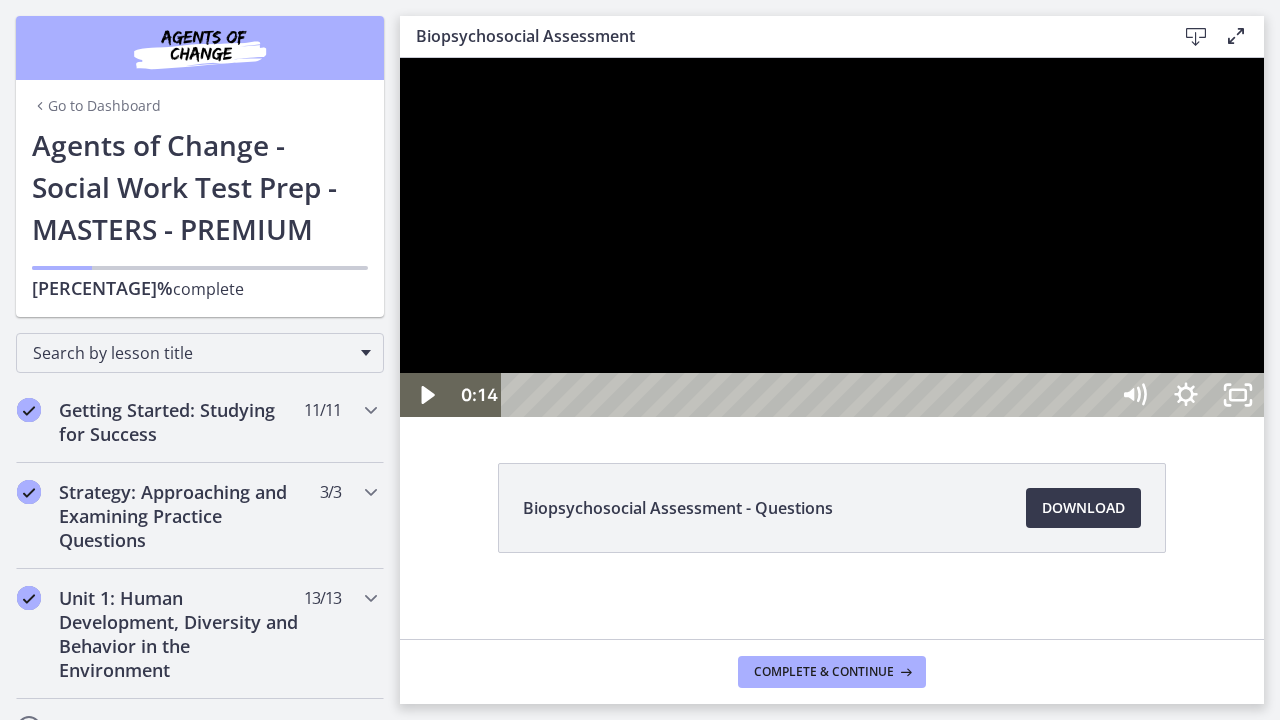 drag, startPoint x: 1518, startPoint y: 547, endPoint x: 671, endPoint y: 573, distance: 847.399 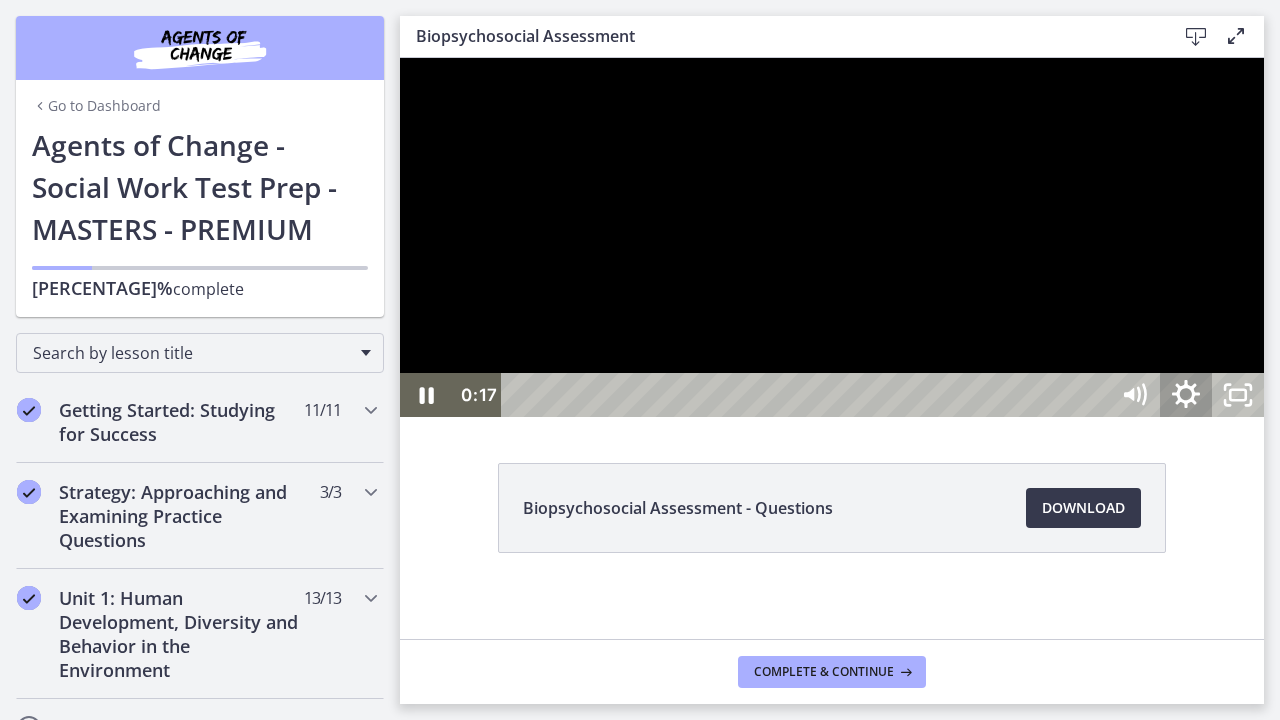 click 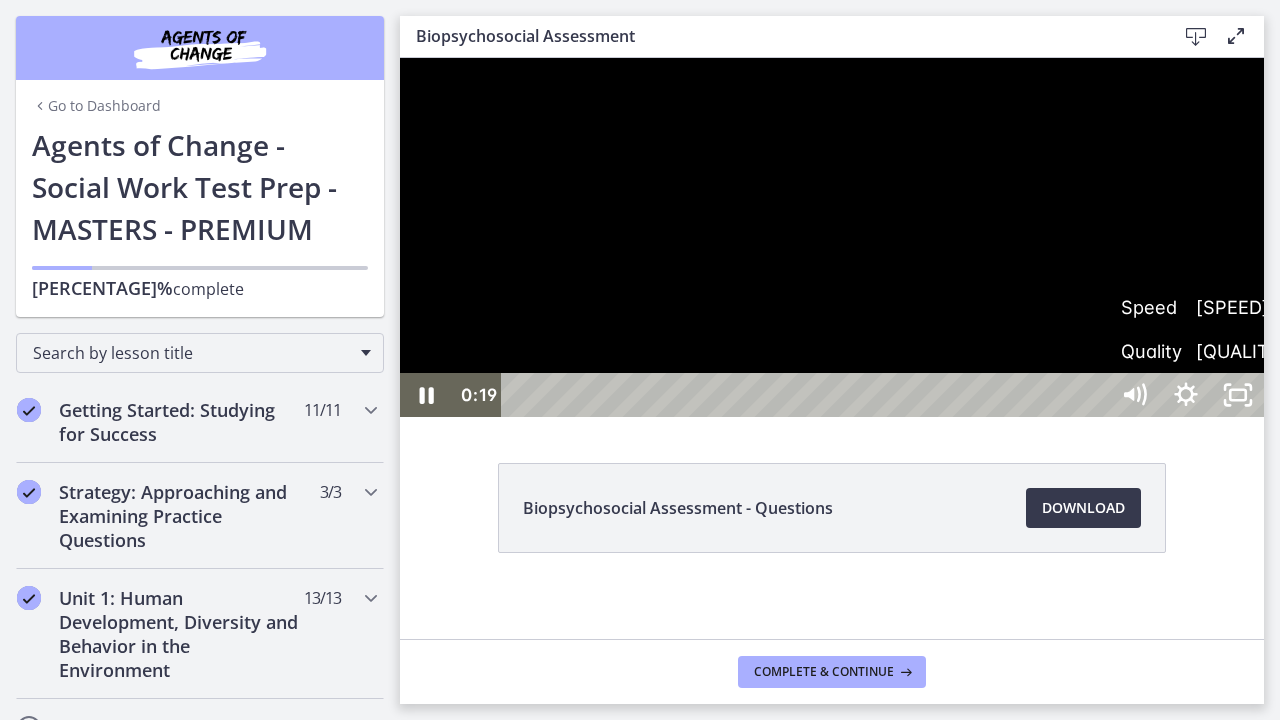 click on "[SPEED]" at bounding box center (1218, 307) 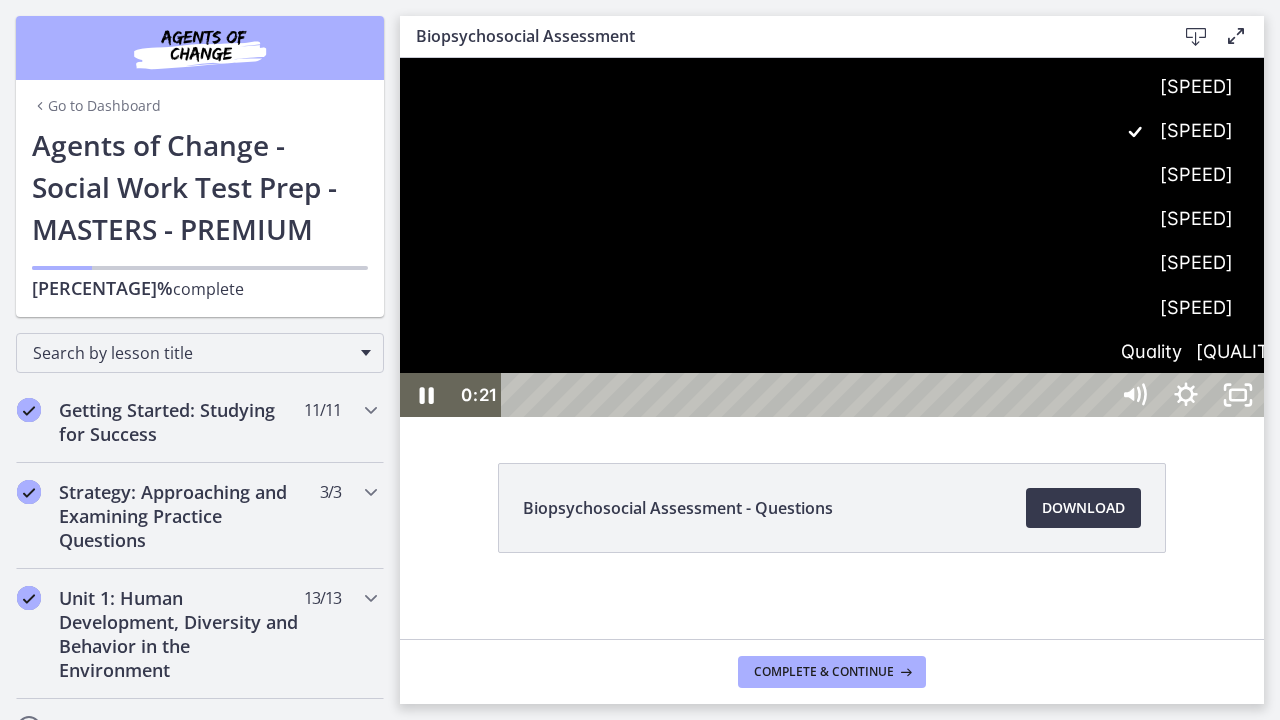 click on "[SPEED]" at bounding box center (1186, 219) 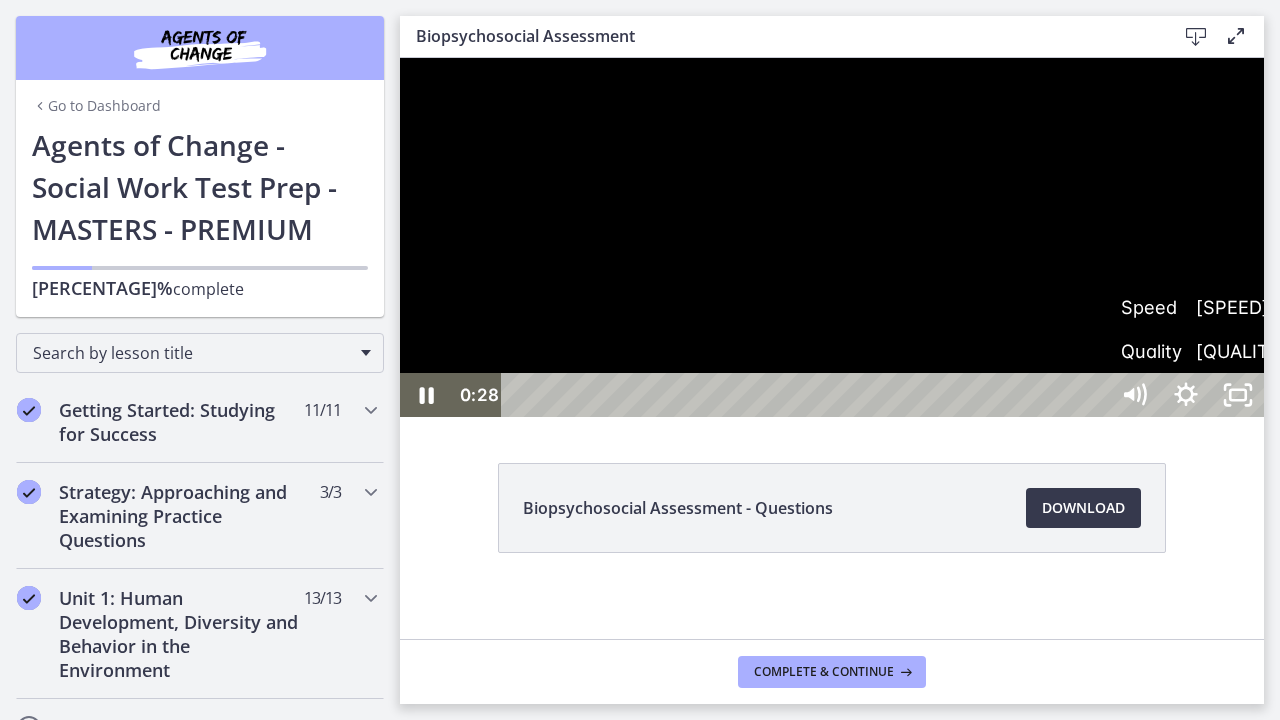 click on "[SPEED]" at bounding box center [1218, 307] 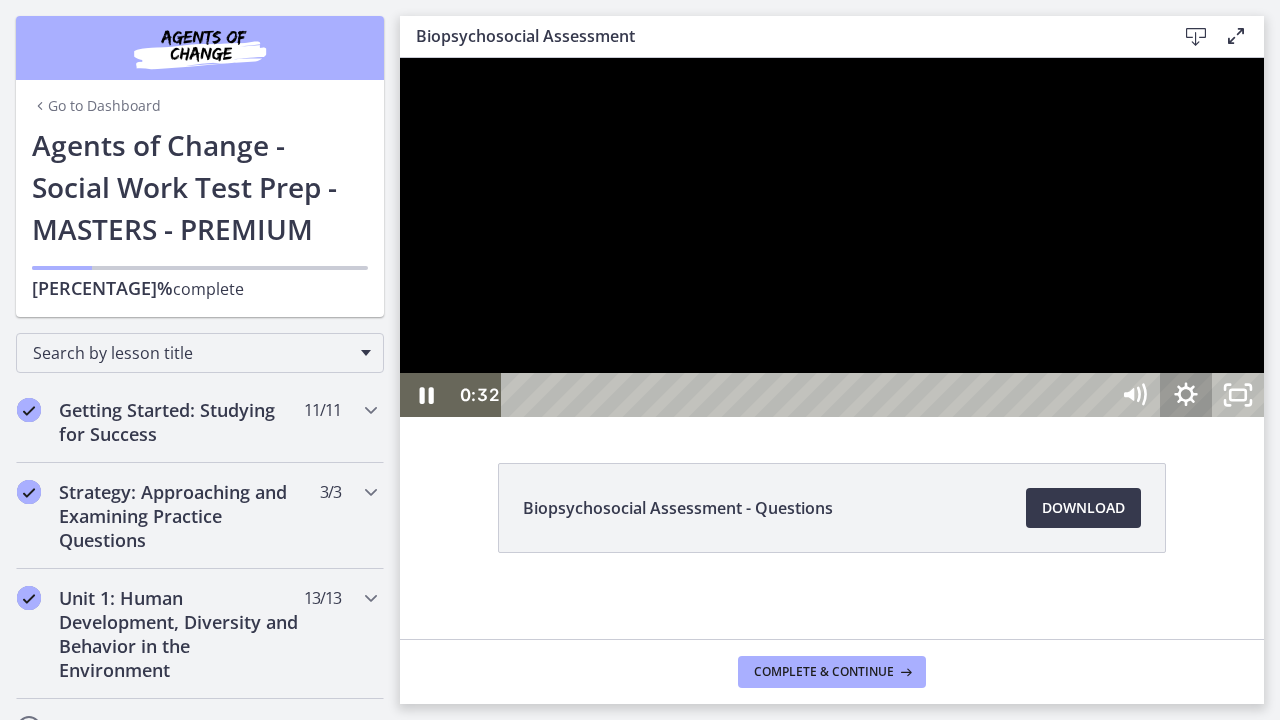 click 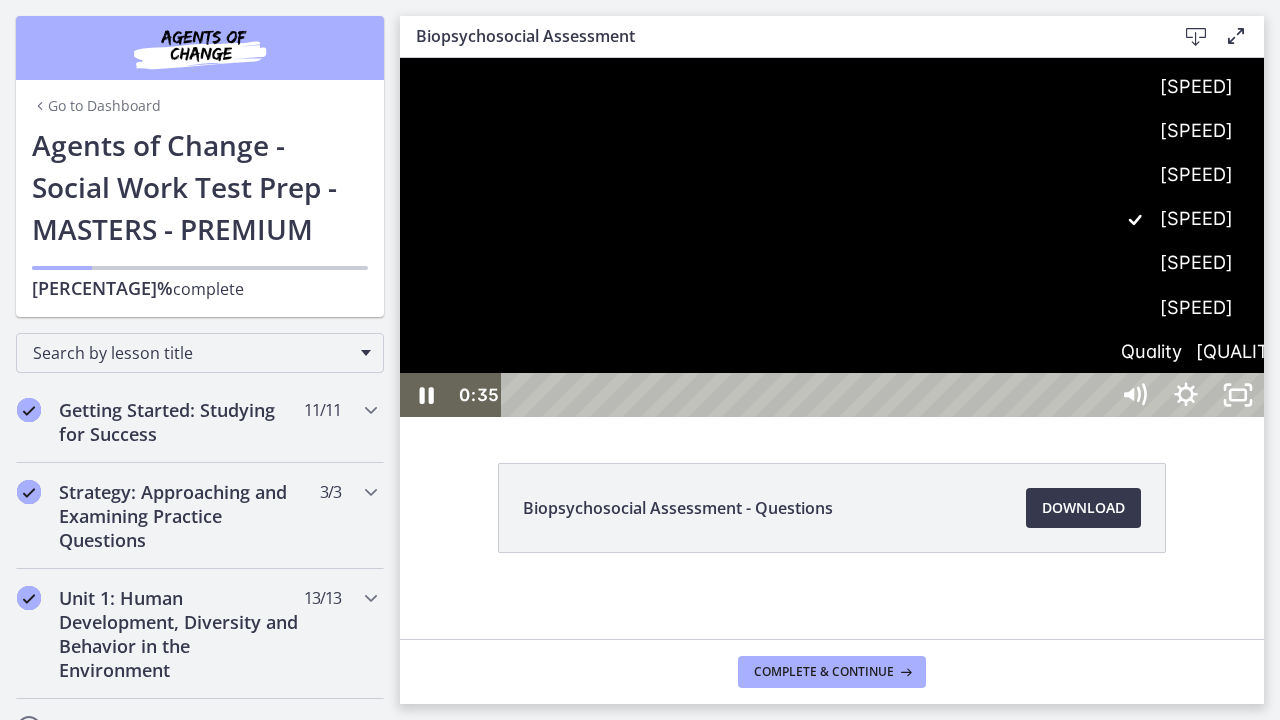 click on "[SPEED]" at bounding box center (1186, 175) 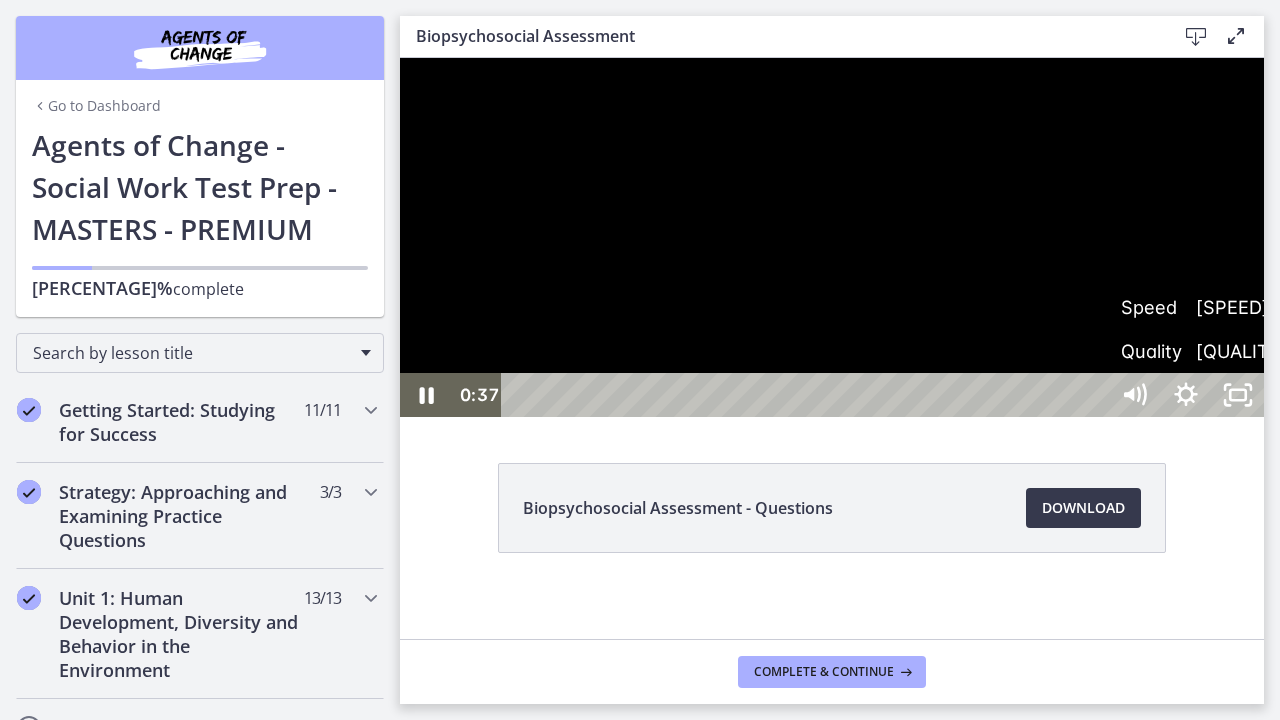 click at bounding box center (832, 237) 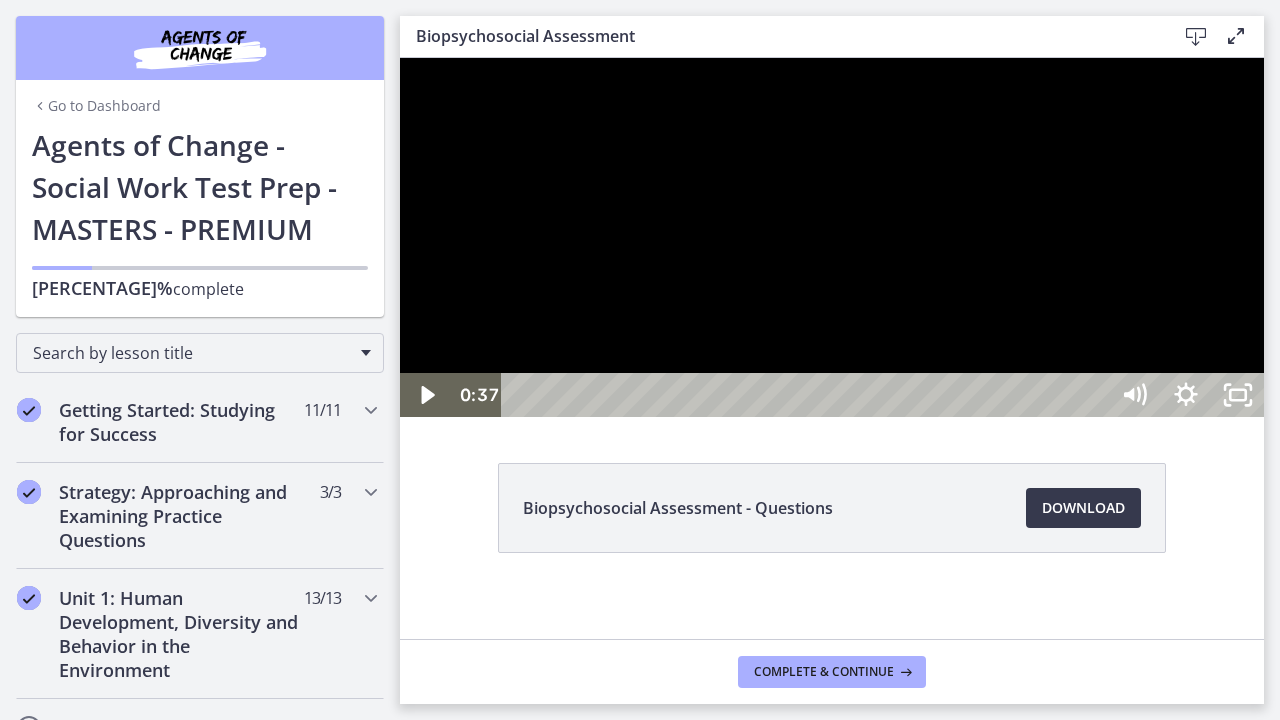 click at bounding box center (832, 237) 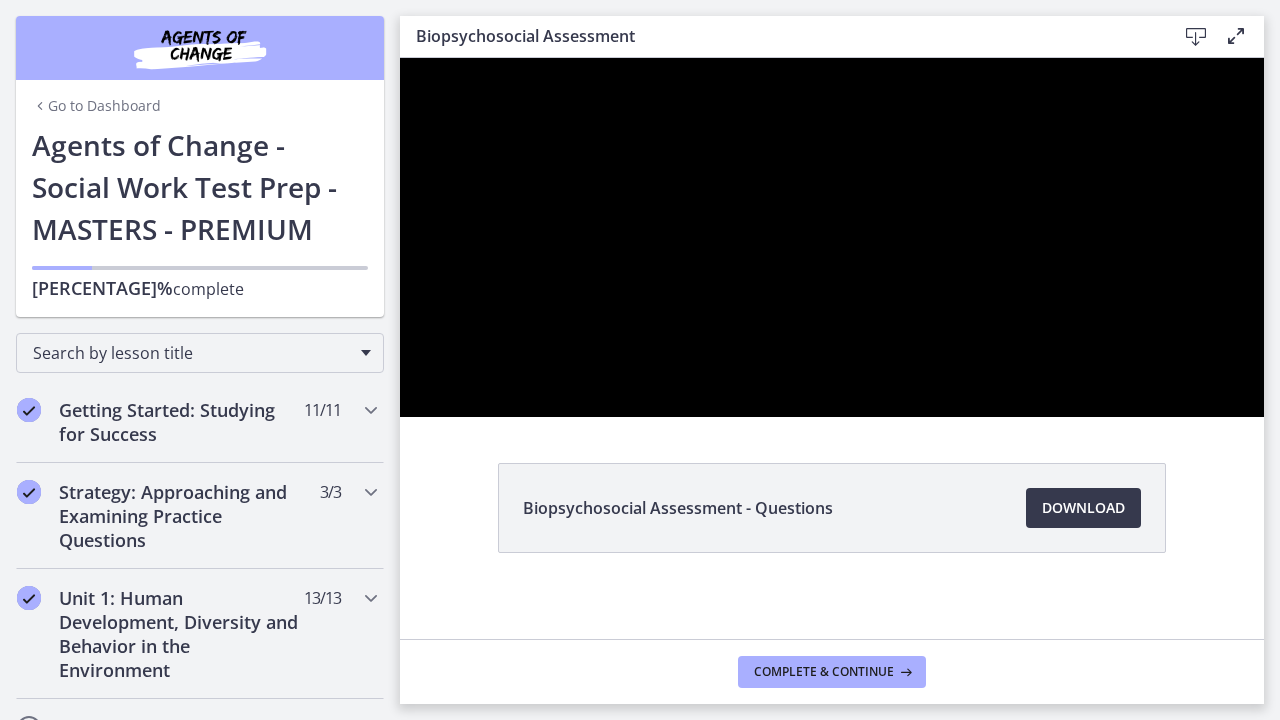 type 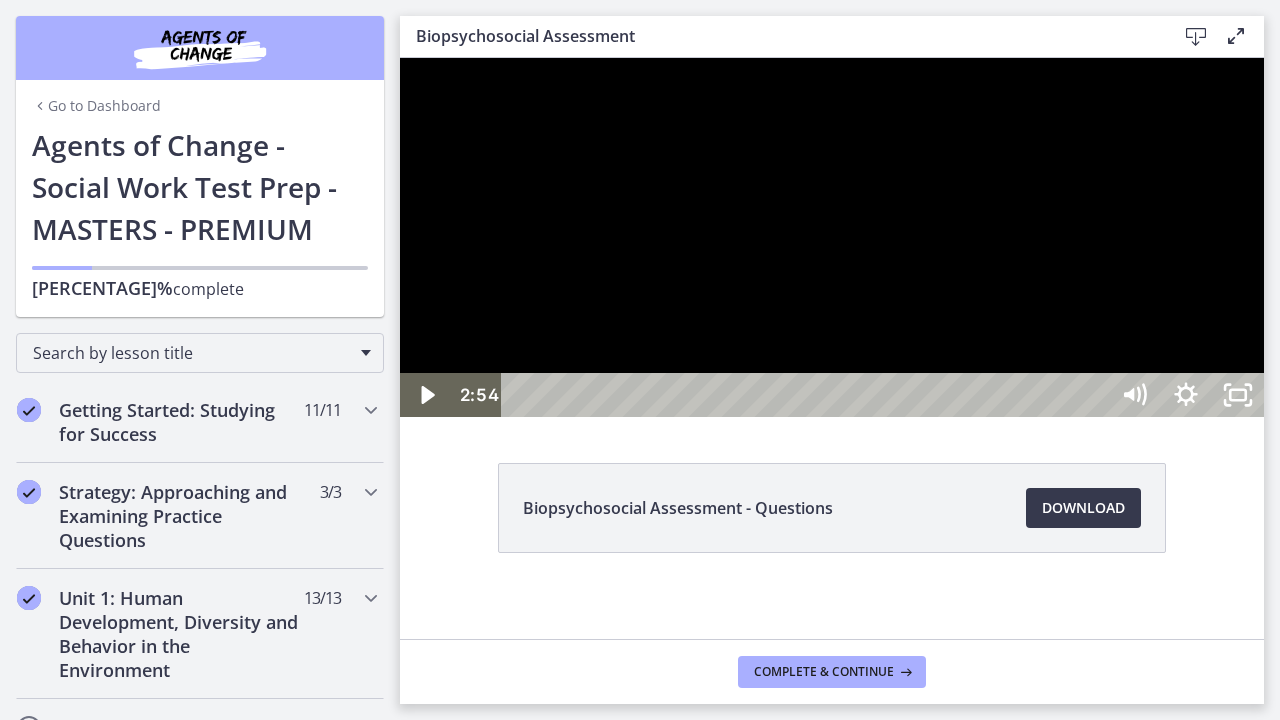 click at bounding box center (400, 58) 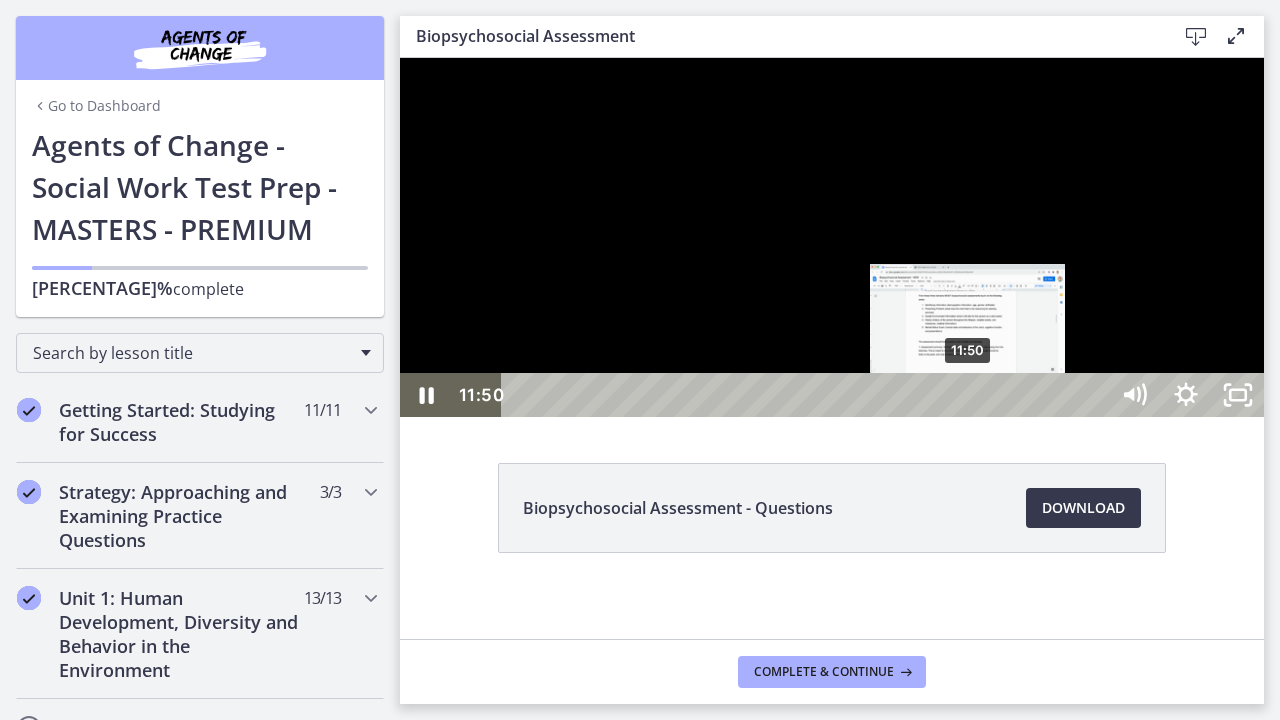 click on "11:50" at bounding box center (807, 395) 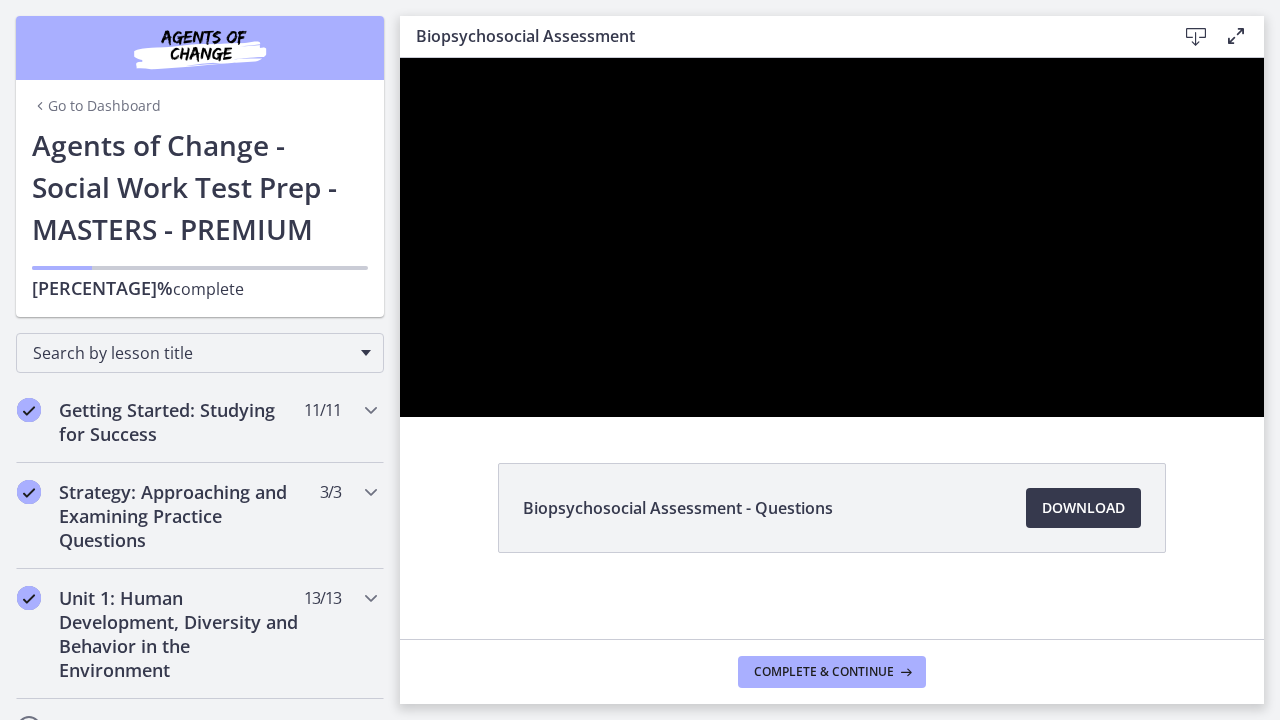 click at bounding box center (832, 237) 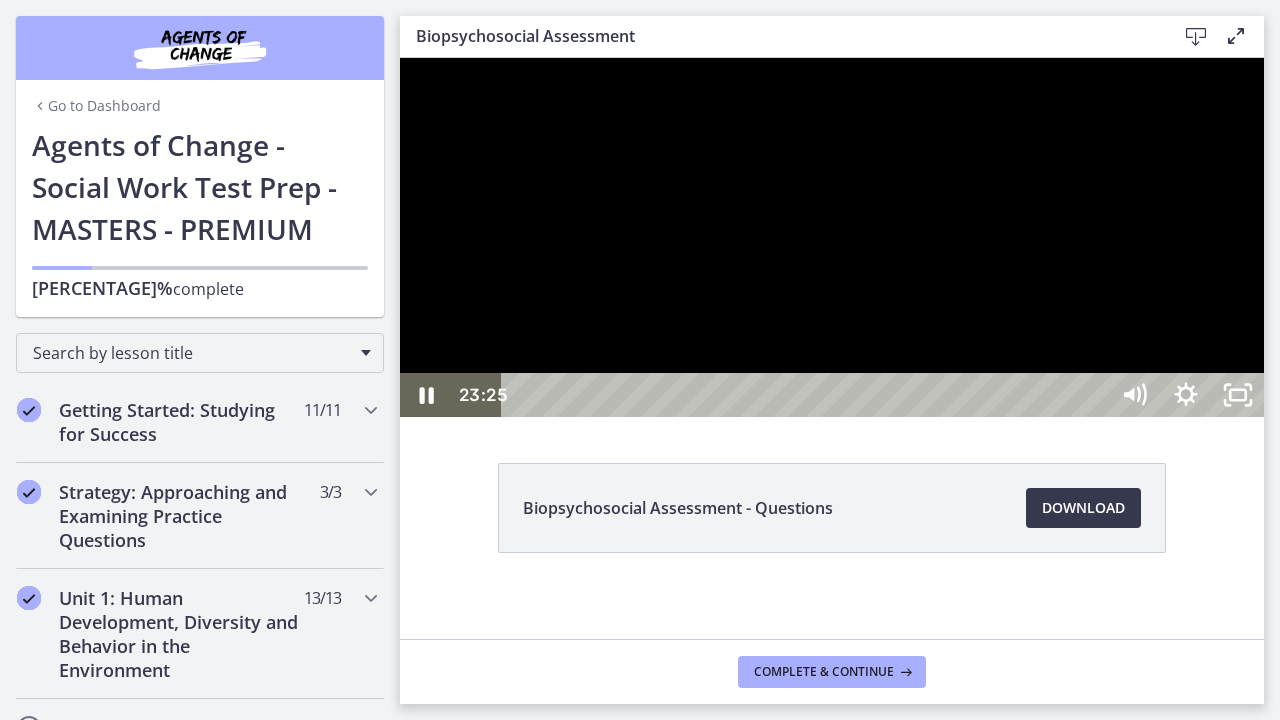 click on "23:25" at bounding box center [807, 395] 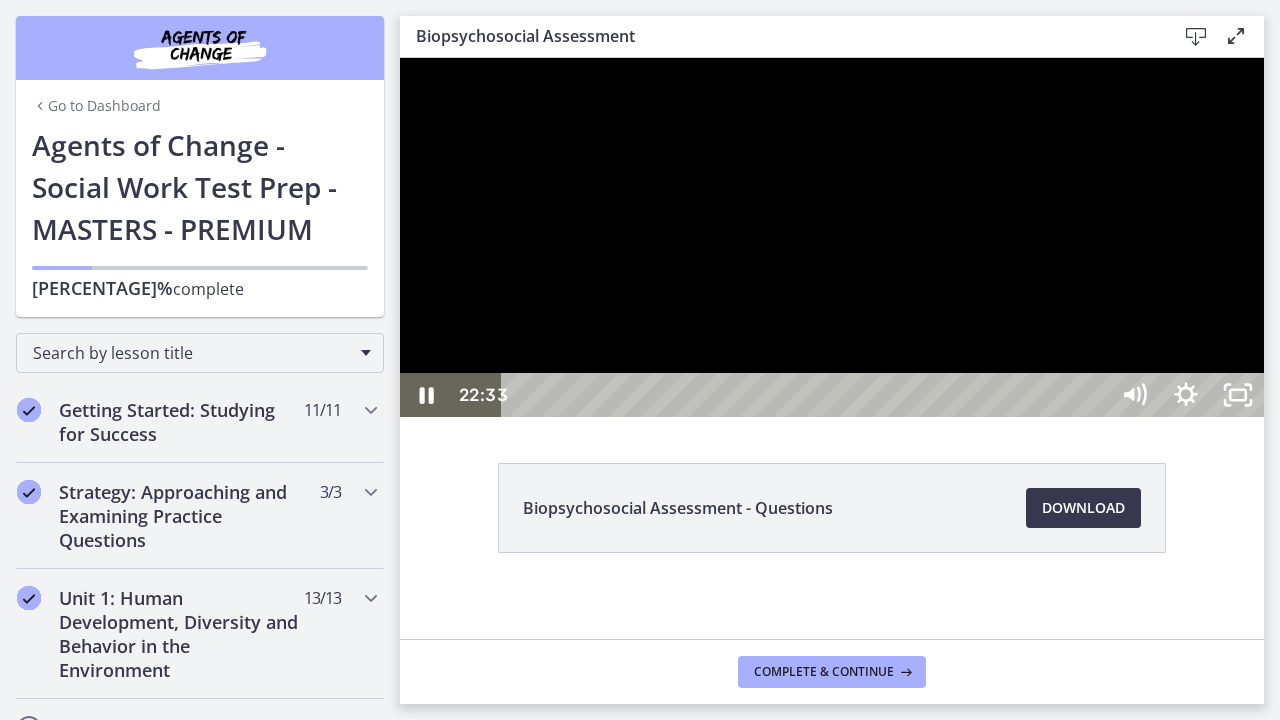 click on "22:33" at bounding box center (807, 395) 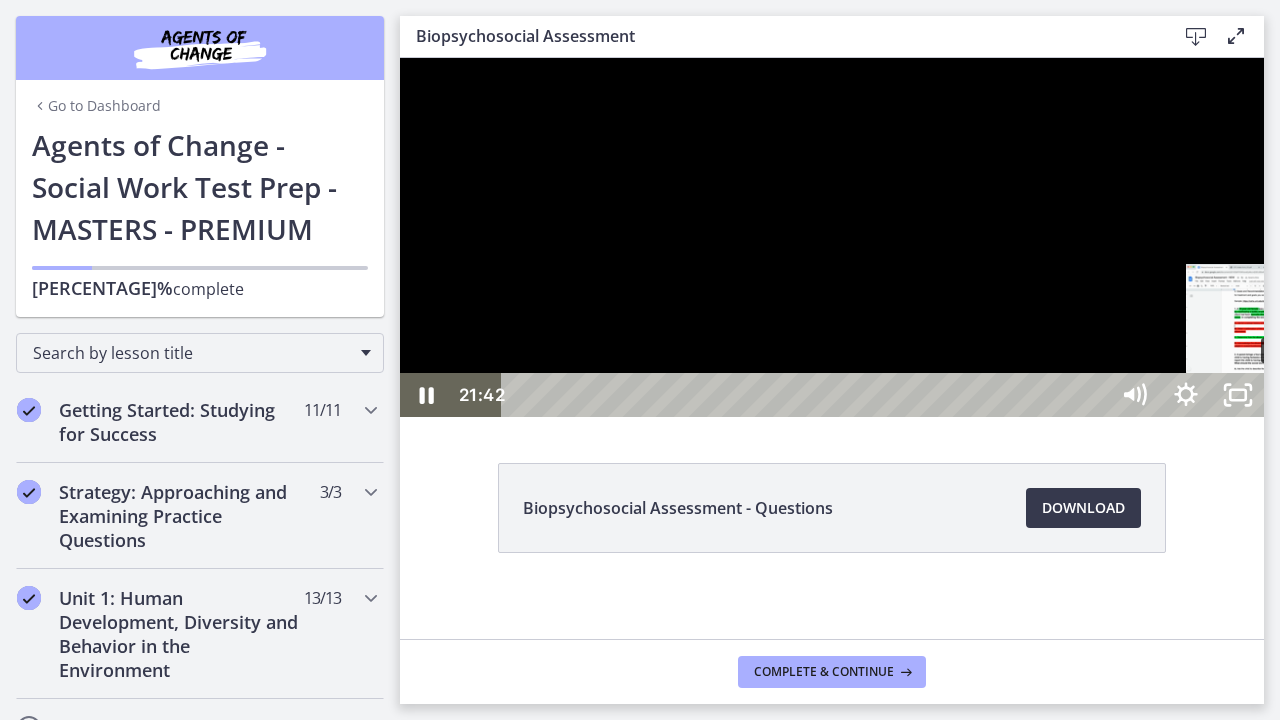 click on "20:11" at bounding box center [807, 395] 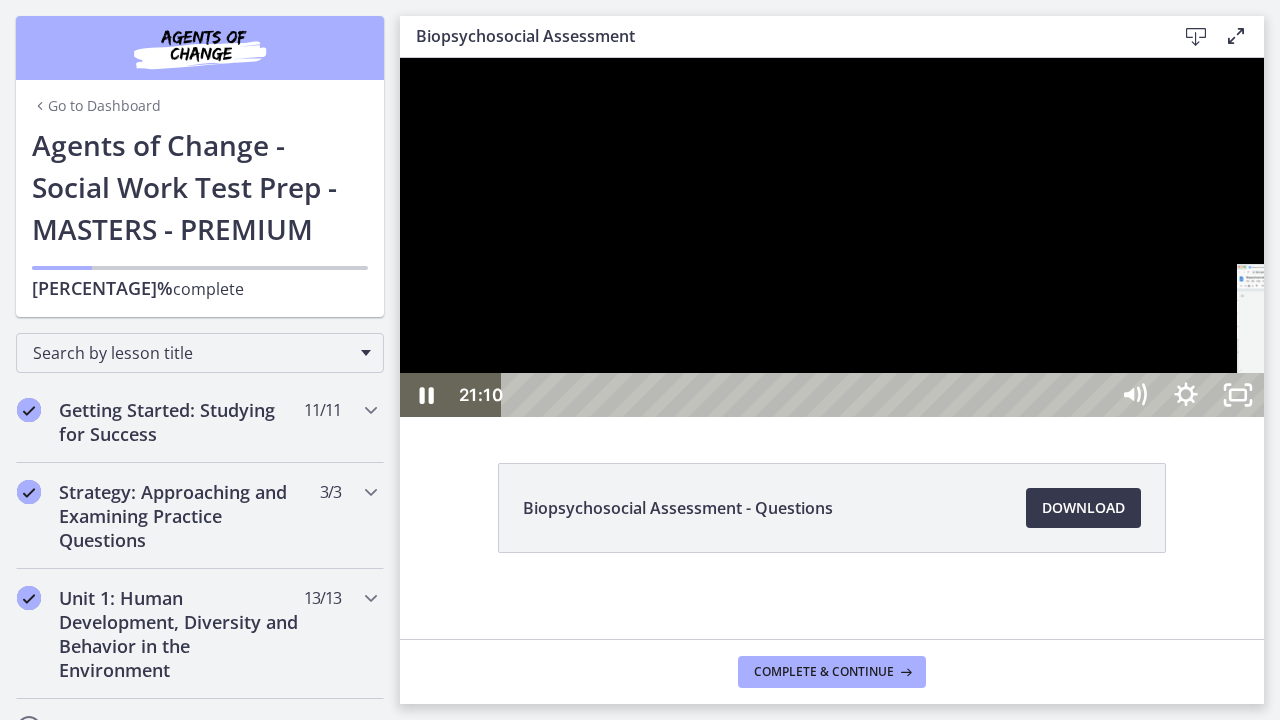 click on "21:31" at bounding box center [807, 395] 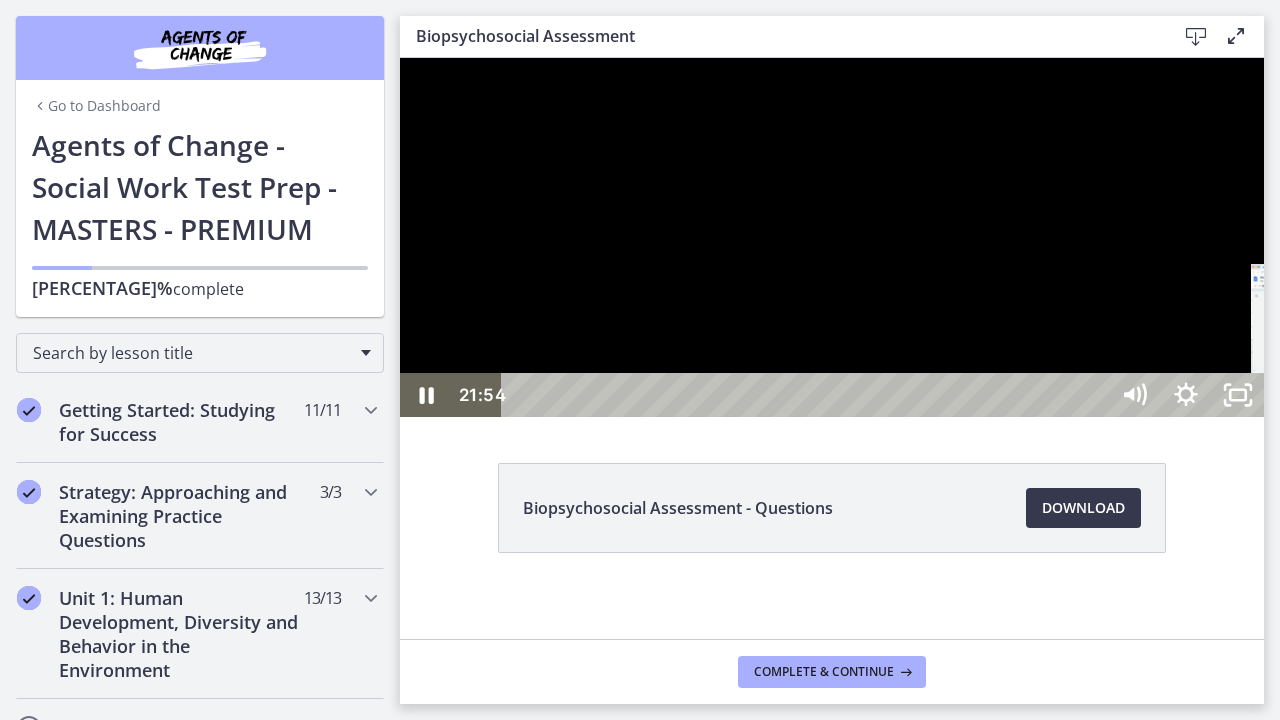 click on "21:54" at bounding box center (807, 395) 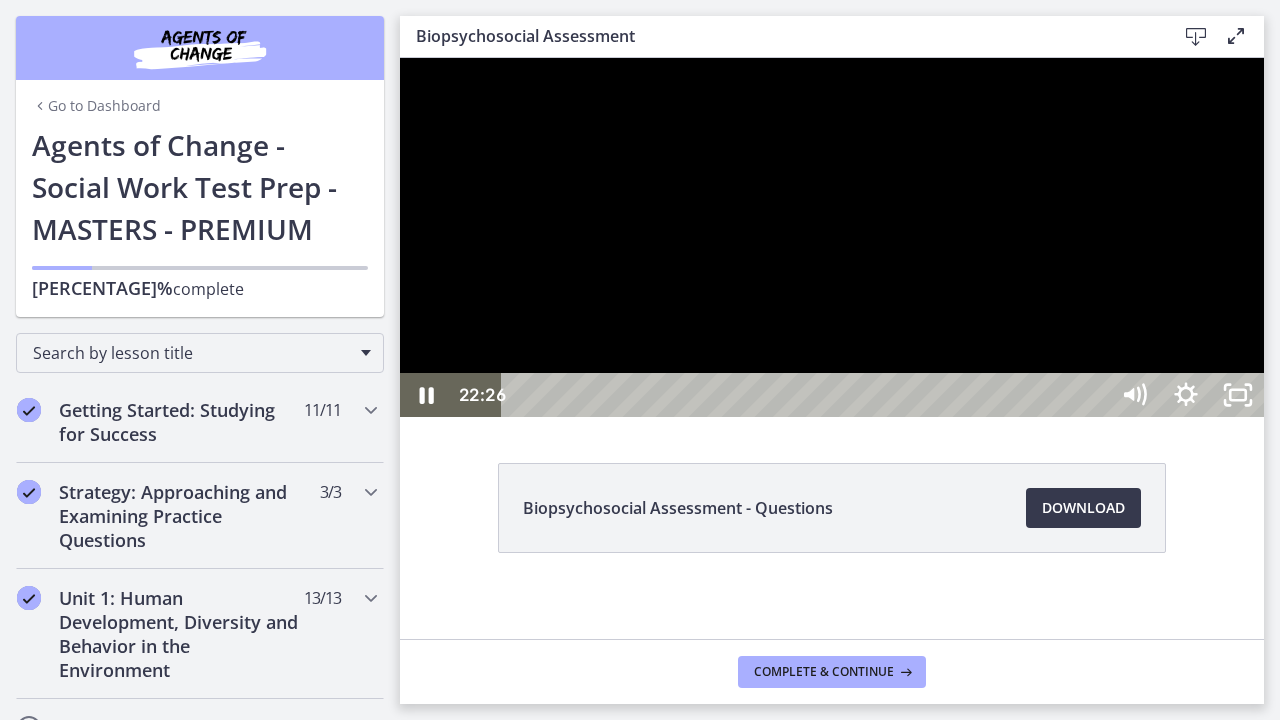 click on "22:41" at bounding box center [807, 395] 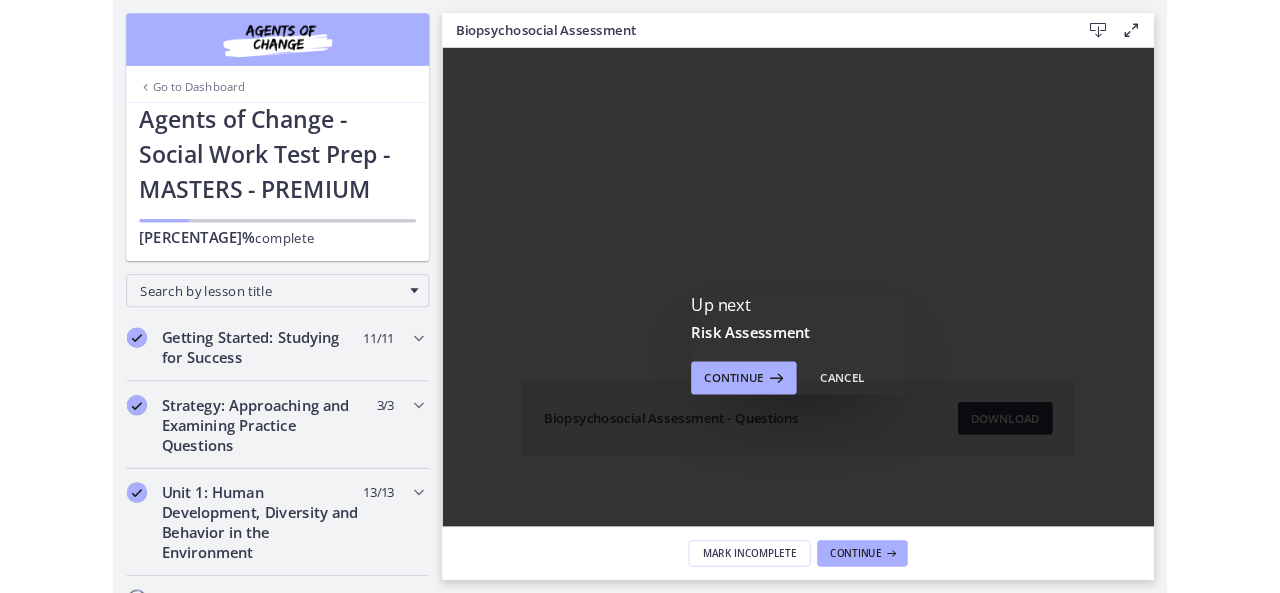scroll, scrollTop: 0, scrollLeft: 0, axis: both 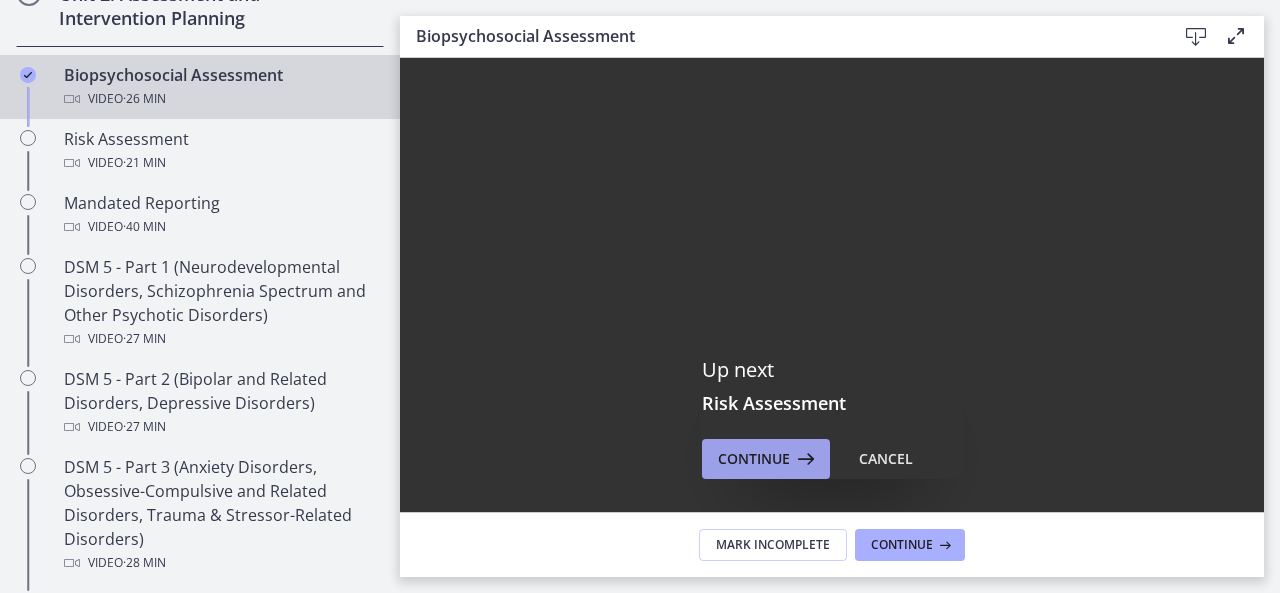 click on "Continue" at bounding box center [754, 459] 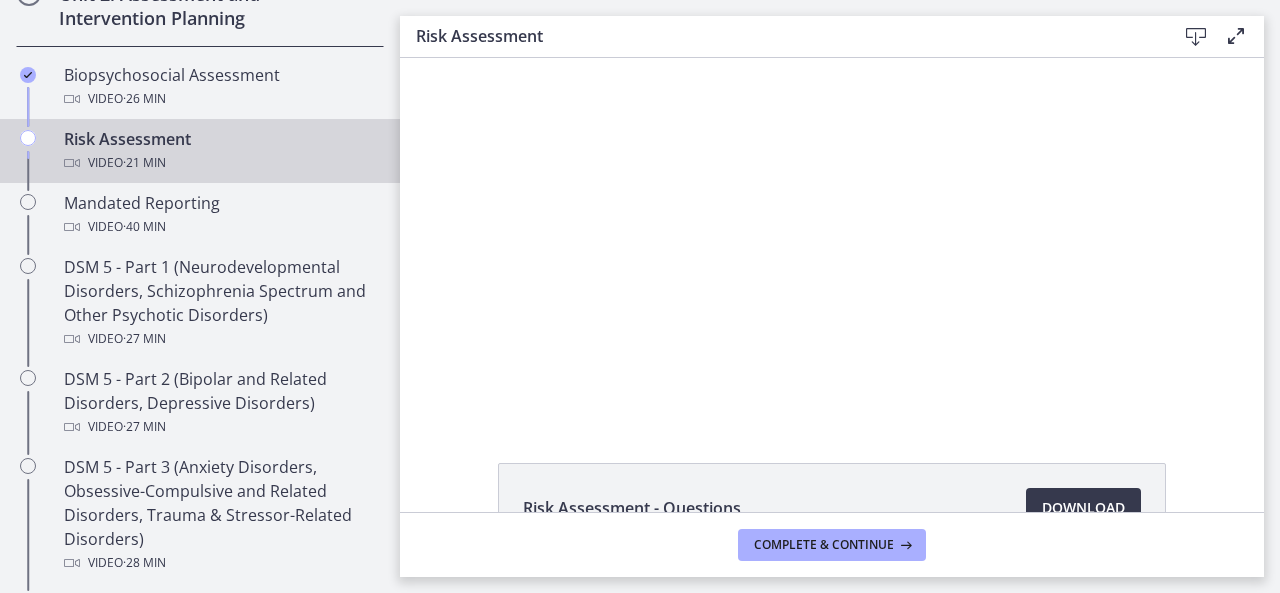scroll, scrollTop: 0, scrollLeft: 0, axis: both 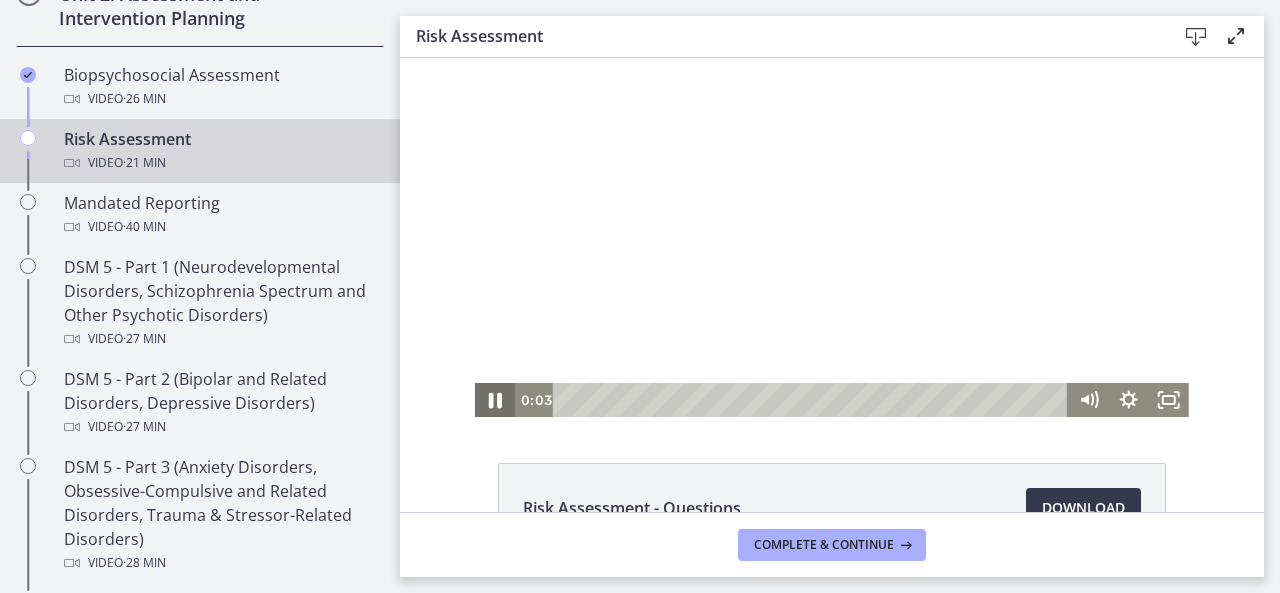 click 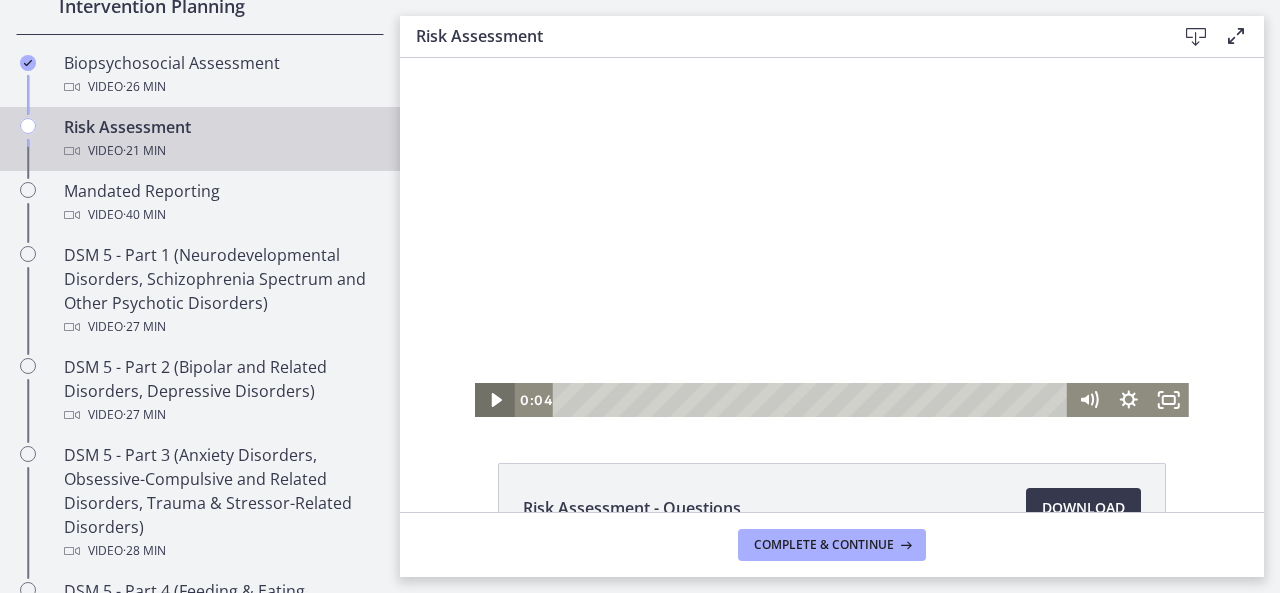 scroll, scrollTop: 703, scrollLeft: 0, axis: vertical 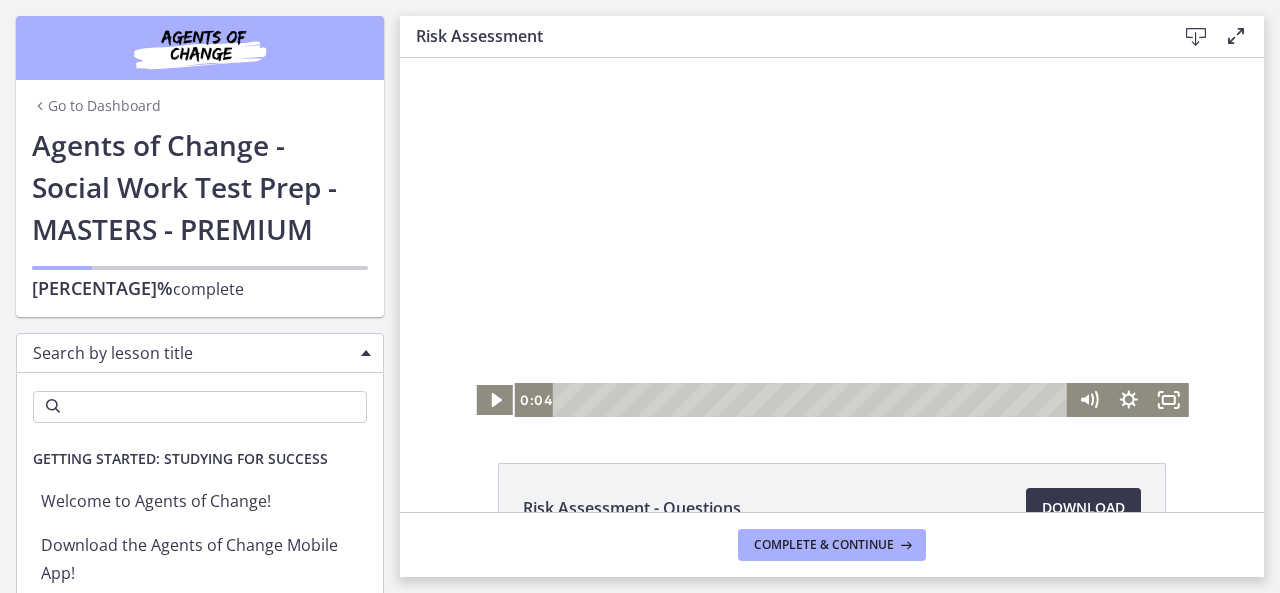 click on "Search by lesson title" at bounding box center [192, 353] 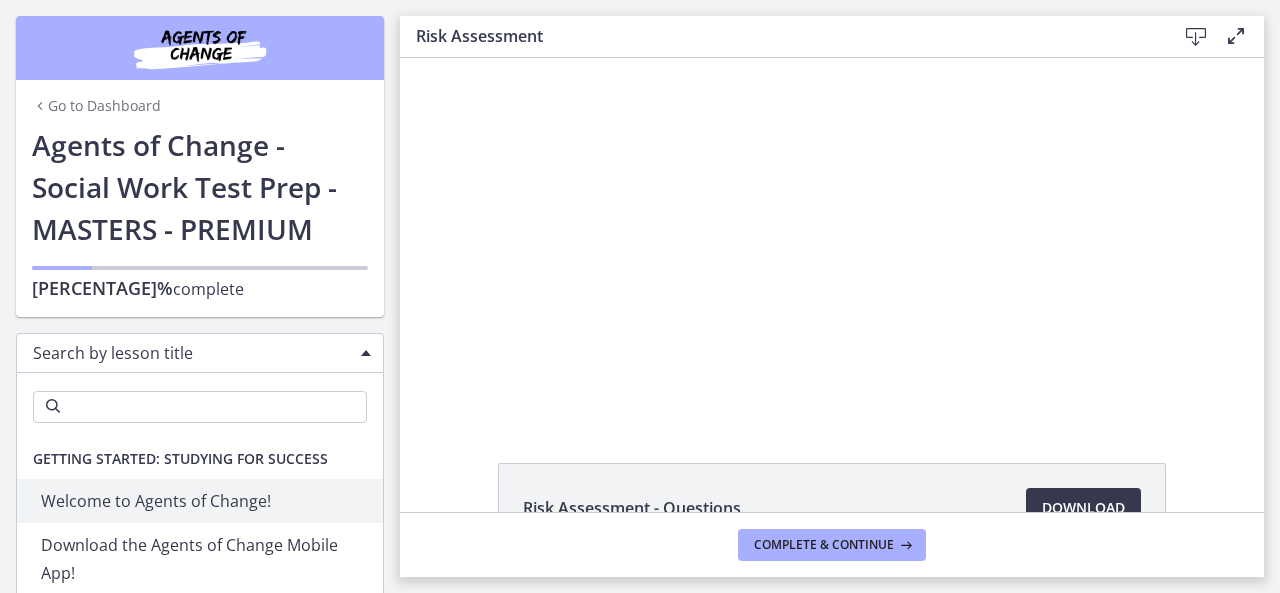click on "Search by lesson title" at bounding box center (200, 353) 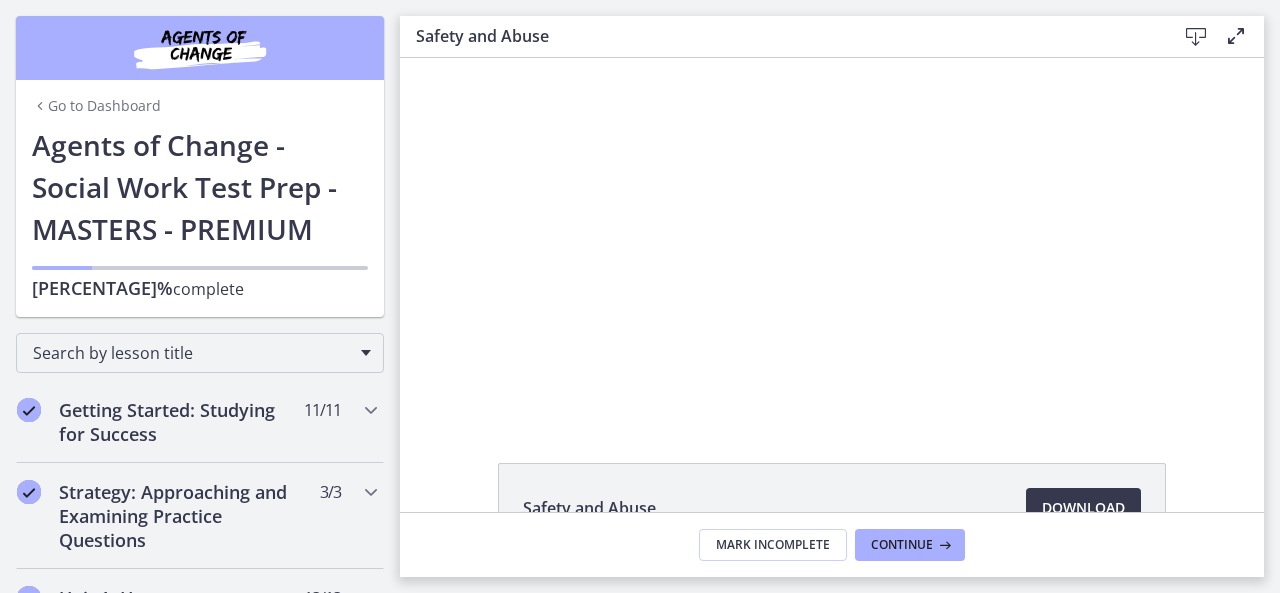scroll, scrollTop: 0, scrollLeft: 0, axis: both 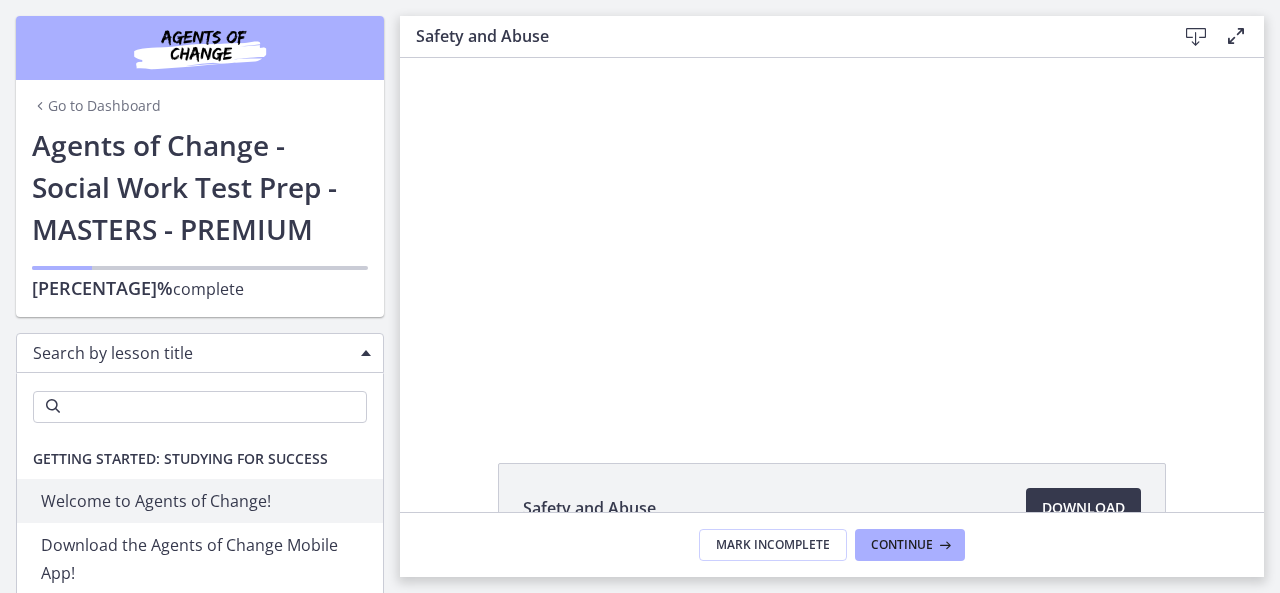 click on "Search by lesson title" at bounding box center [192, 353] 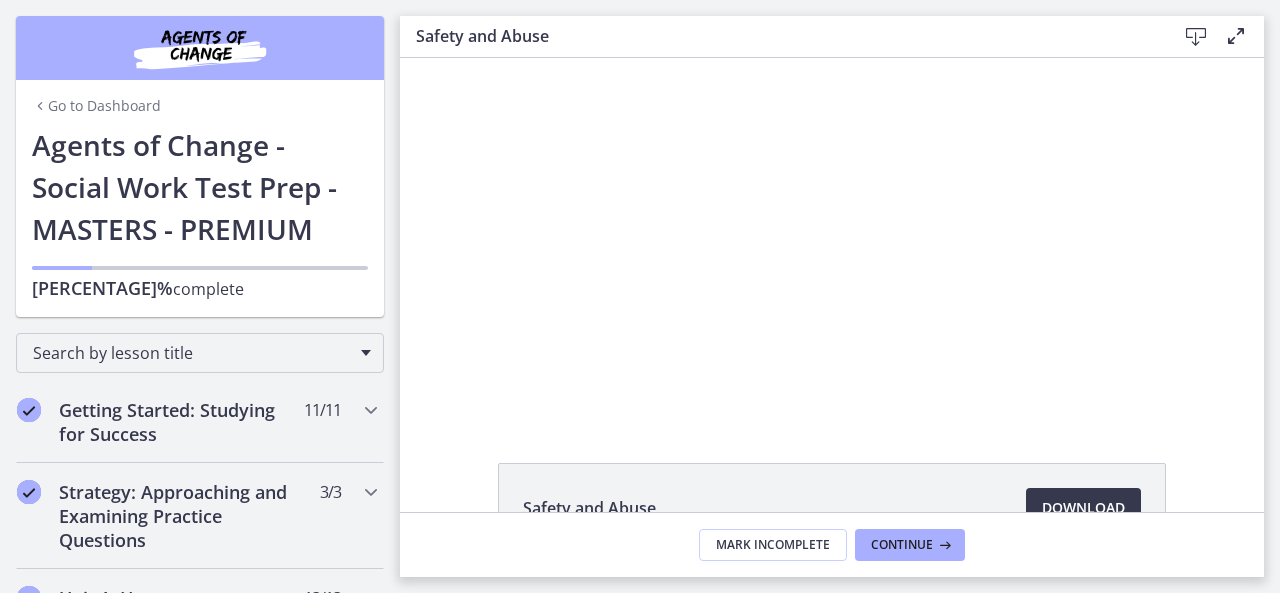 click on "[PERCENTAGE]%  complete" at bounding box center (200, 275) 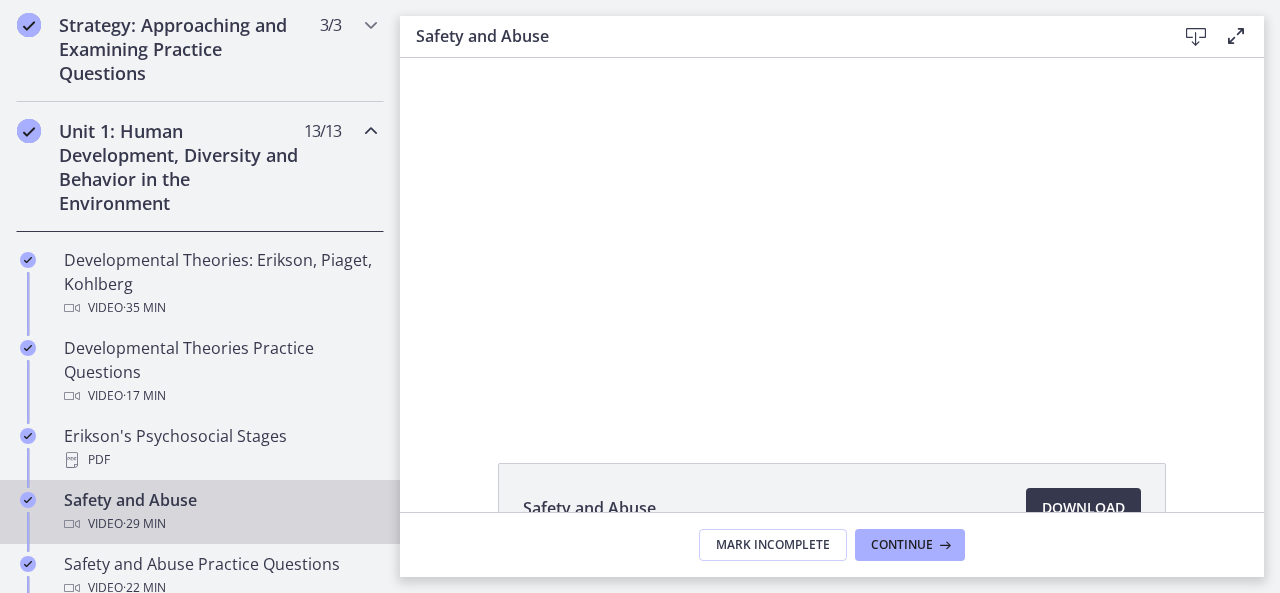 scroll, scrollTop: 518, scrollLeft: 0, axis: vertical 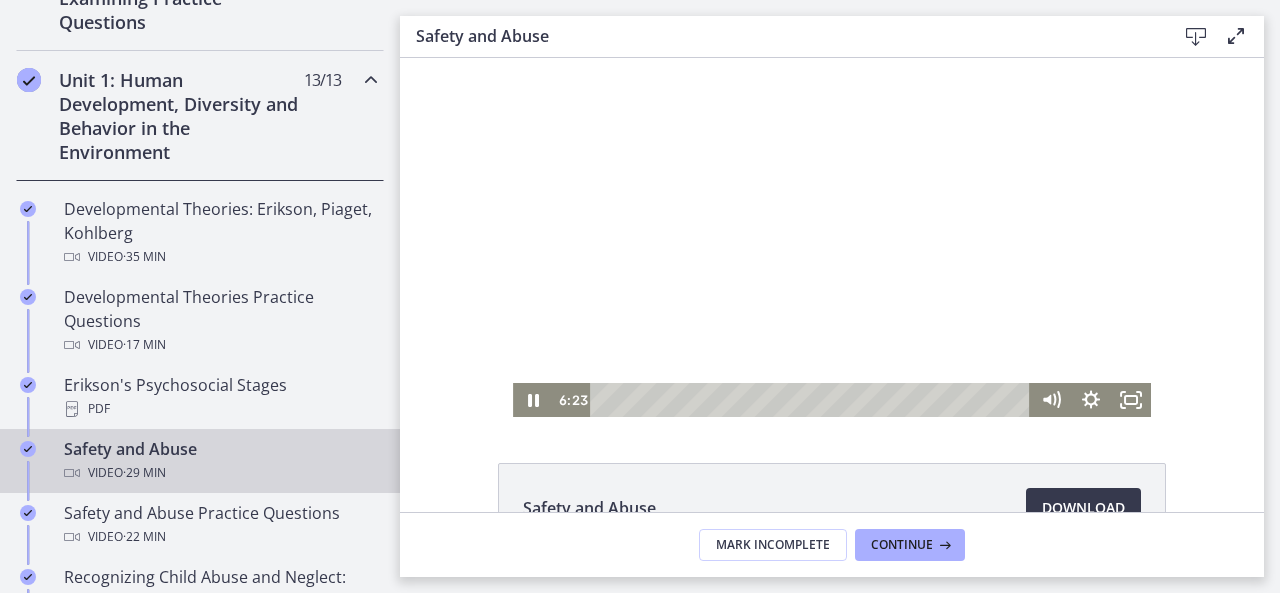 click on "Click for sound
@keyframes VOLUME_SMALL_WAVE_FLASH {
0% { opacity: 0; }
33% { opacity: 1; }
66% { opacity: 1; }
100% { opacity: 0; }
}
@keyframes VOLUME_LARGE_WAVE_FLASH {
0% { opacity: 0; }
33% { opacity: 1; }
66% { opacity: 1; }
100% { opacity: 0; }
}
.volume__small-wave {
animation: VOLUME_SMALL_WAVE_FLASH 2s infinite;
opacity: 0;
}
.volume__large-wave {
animation: VOLUME_LARGE_WAVE_FLASH 2s infinite .3s;
opacity: 0;
}
6:23" at bounding box center (832, 237) 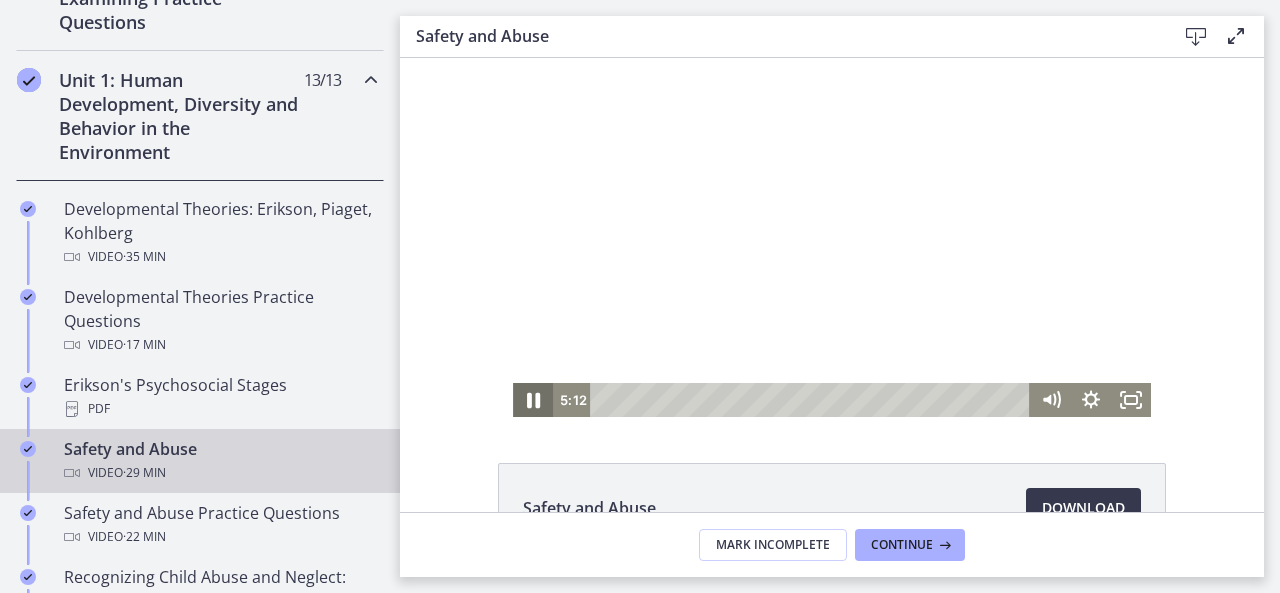 click 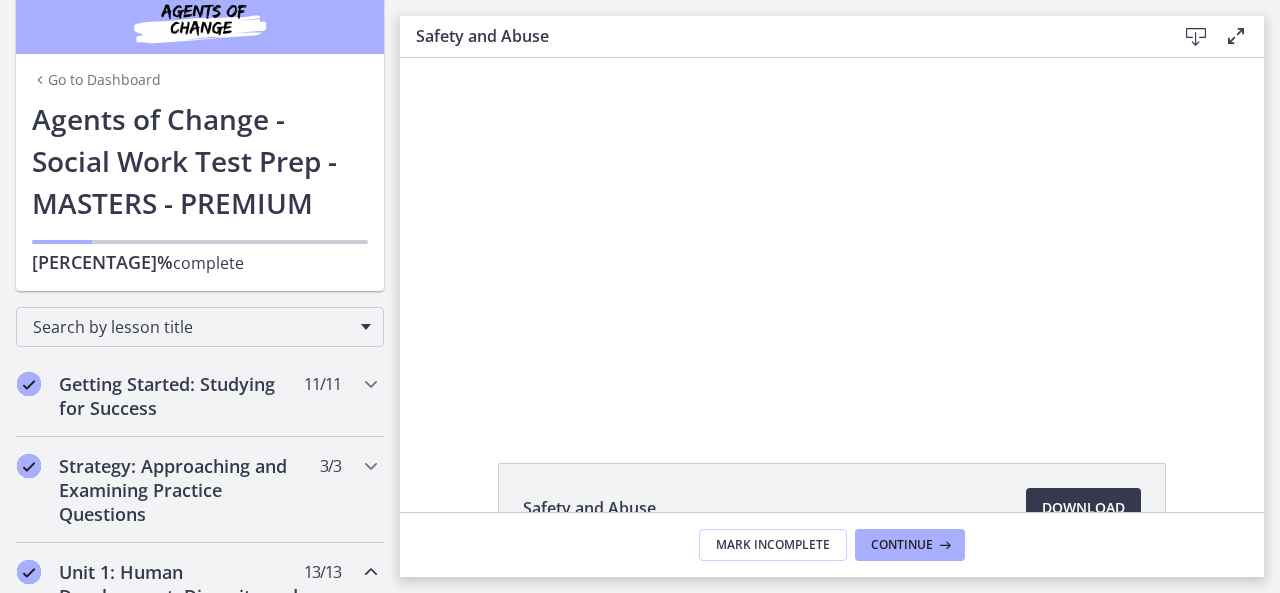 scroll, scrollTop: 0, scrollLeft: 0, axis: both 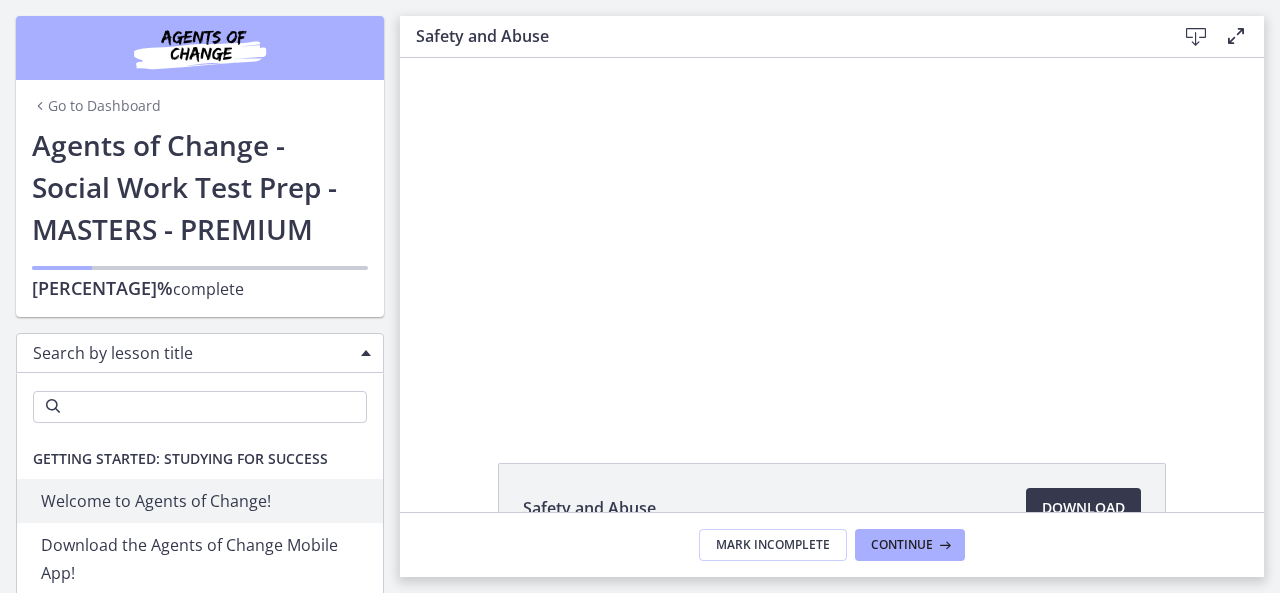 click on "Search by lesson title" at bounding box center [192, 353] 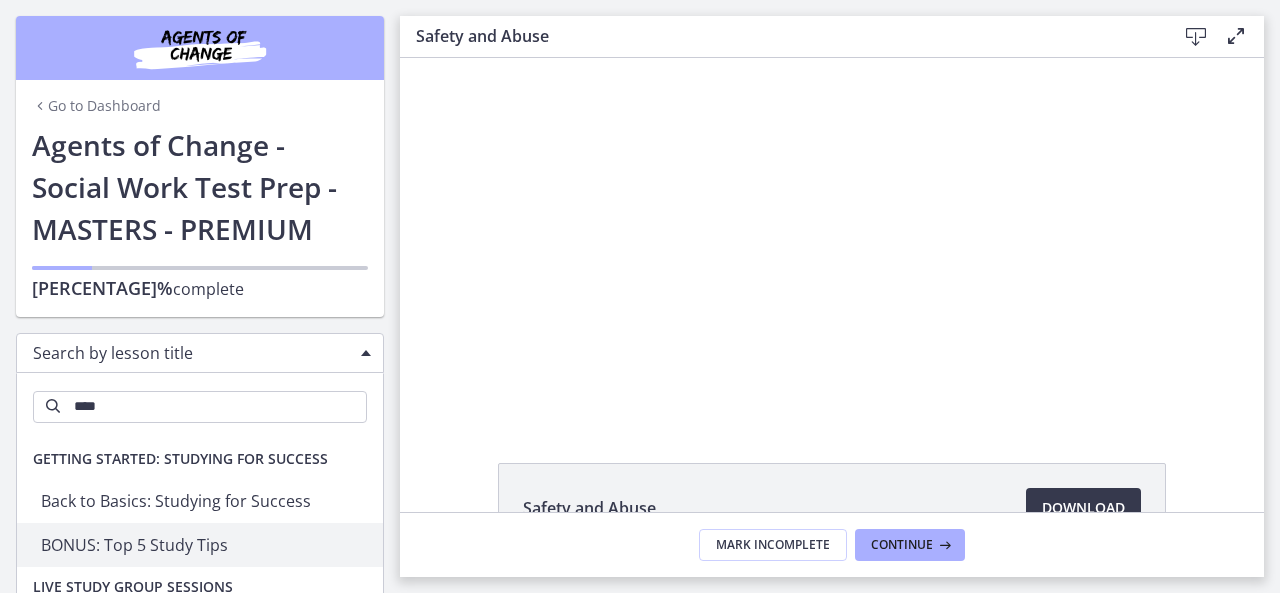 type on "****" 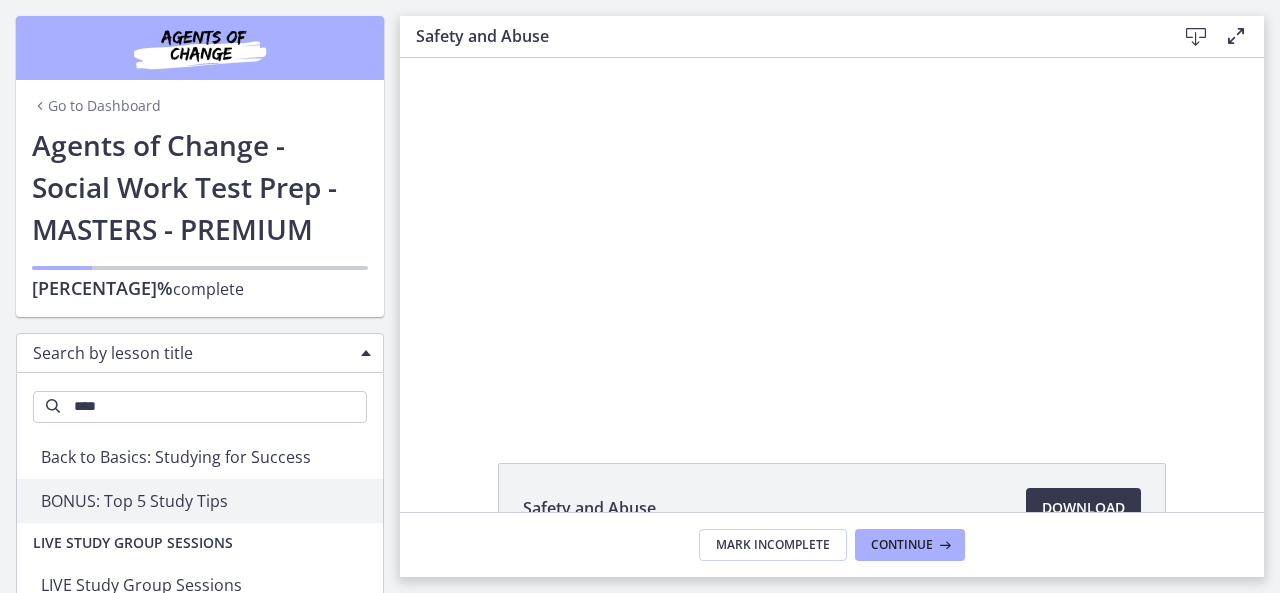 scroll, scrollTop: 66, scrollLeft: 0, axis: vertical 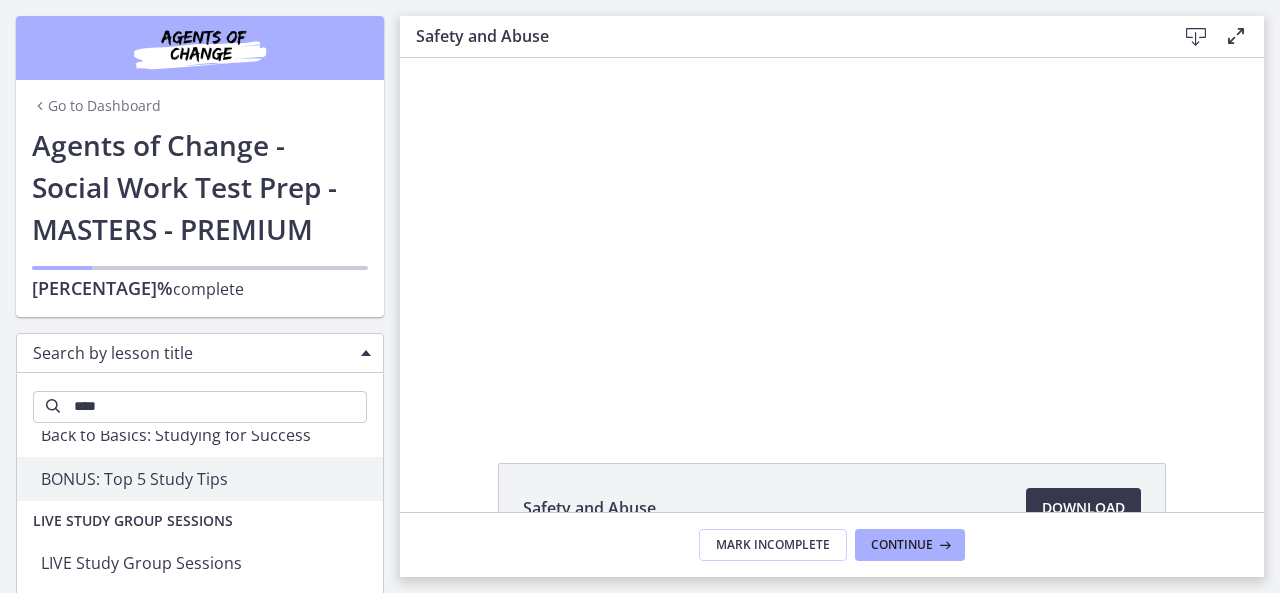 click on "LIVE Study Group Sessions" at bounding box center [133, 521] 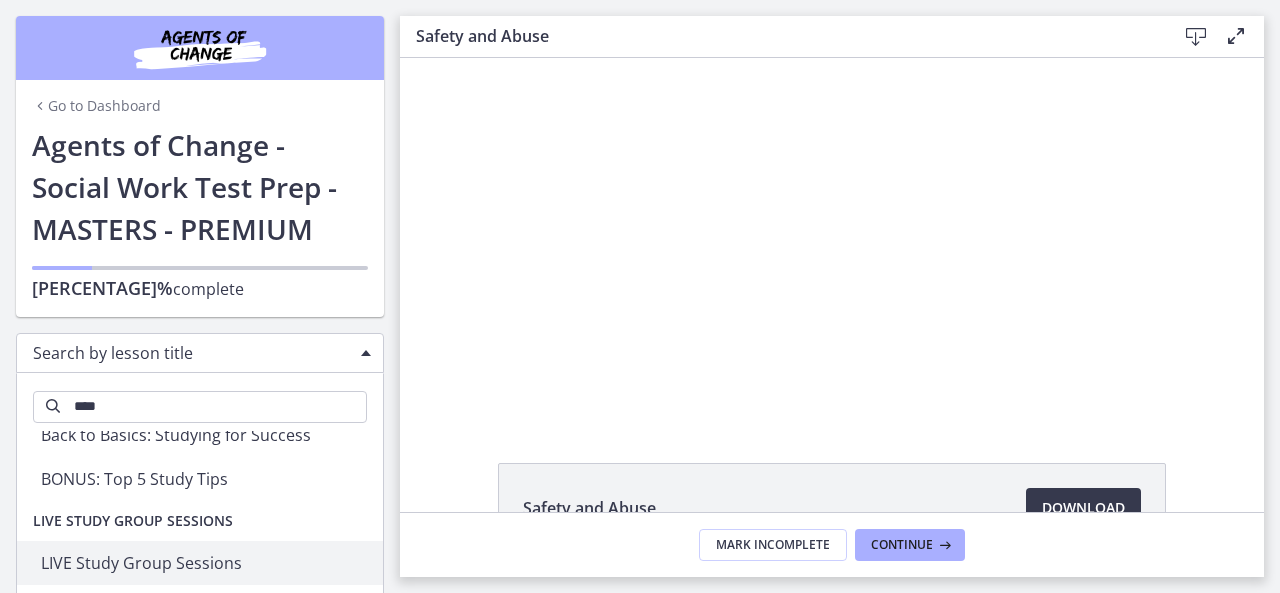 scroll, scrollTop: 152, scrollLeft: 0, axis: vertical 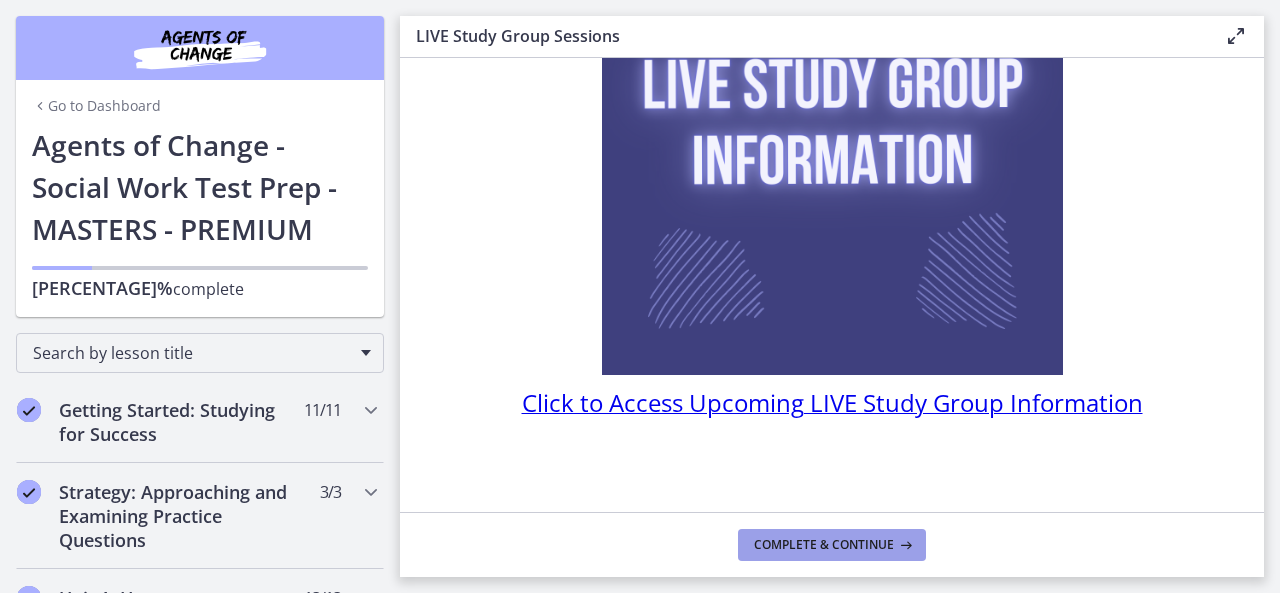 click on "Complete & continue" at bounding box center [832, 545] 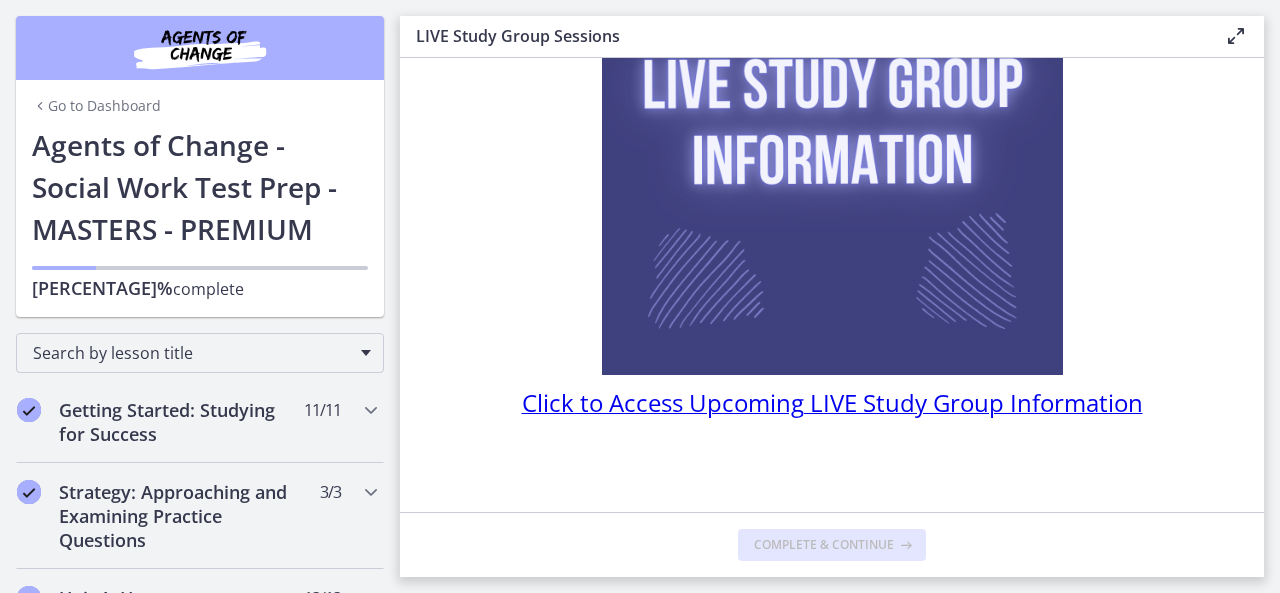 scroll, scrollTop: 0, scrollLeft: 0, axis: both 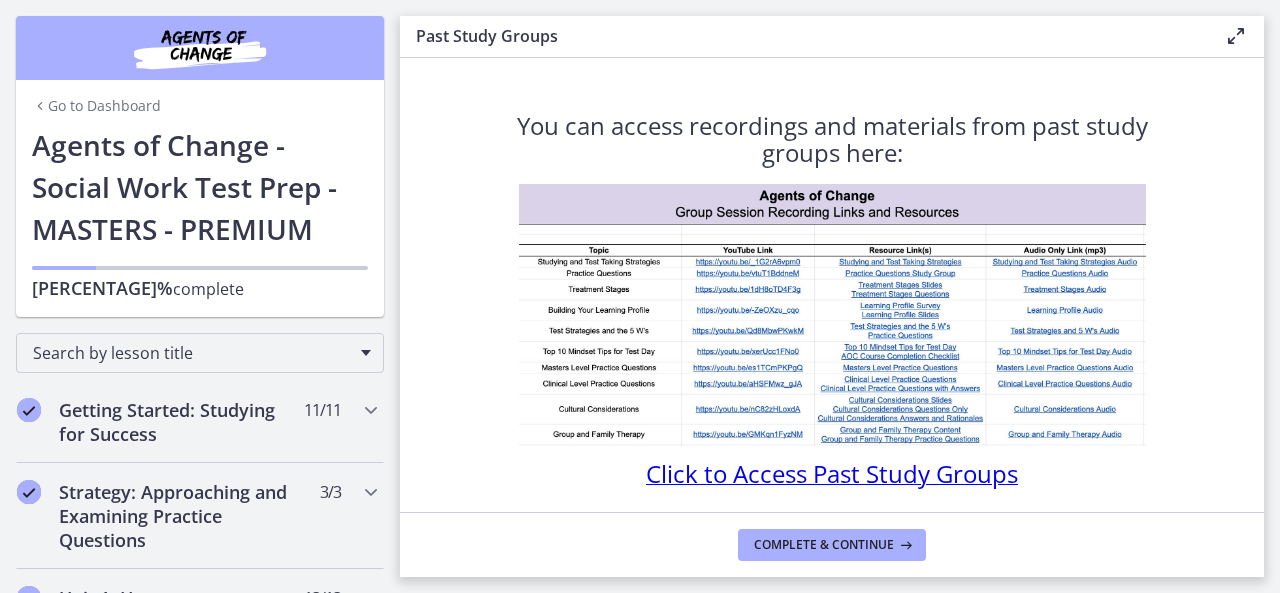 click on "Click to Access Past Study Groups" at bounding box center (832, 473) 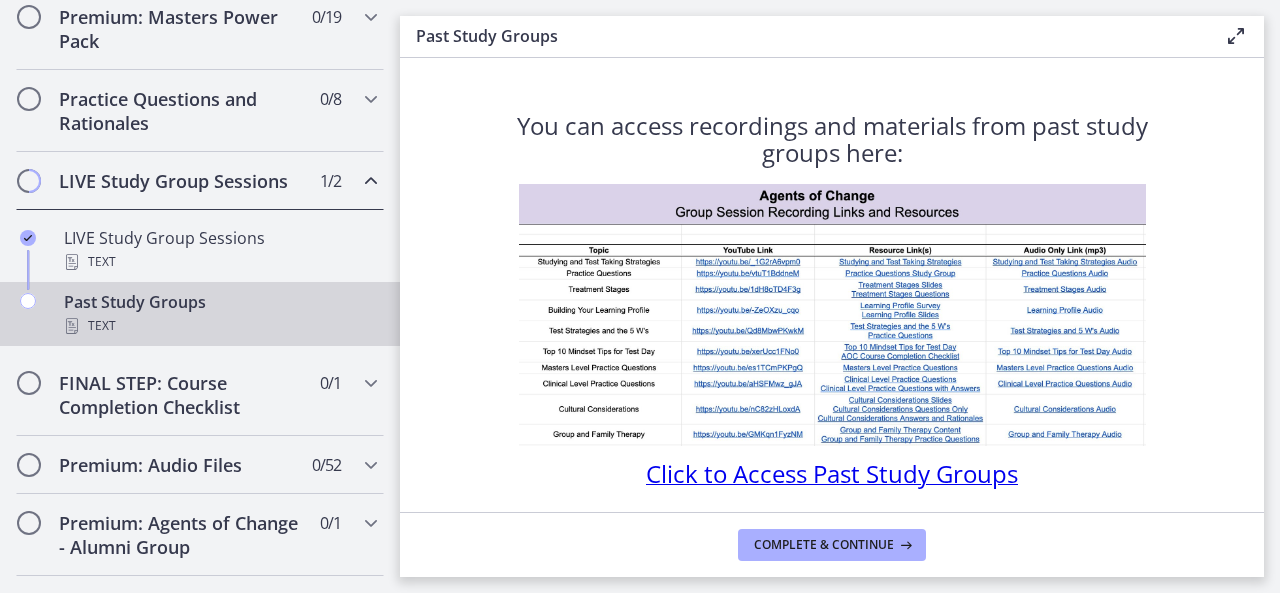 scroll, scrollTop: 1088, scrollLeft: 0, axis: vertical 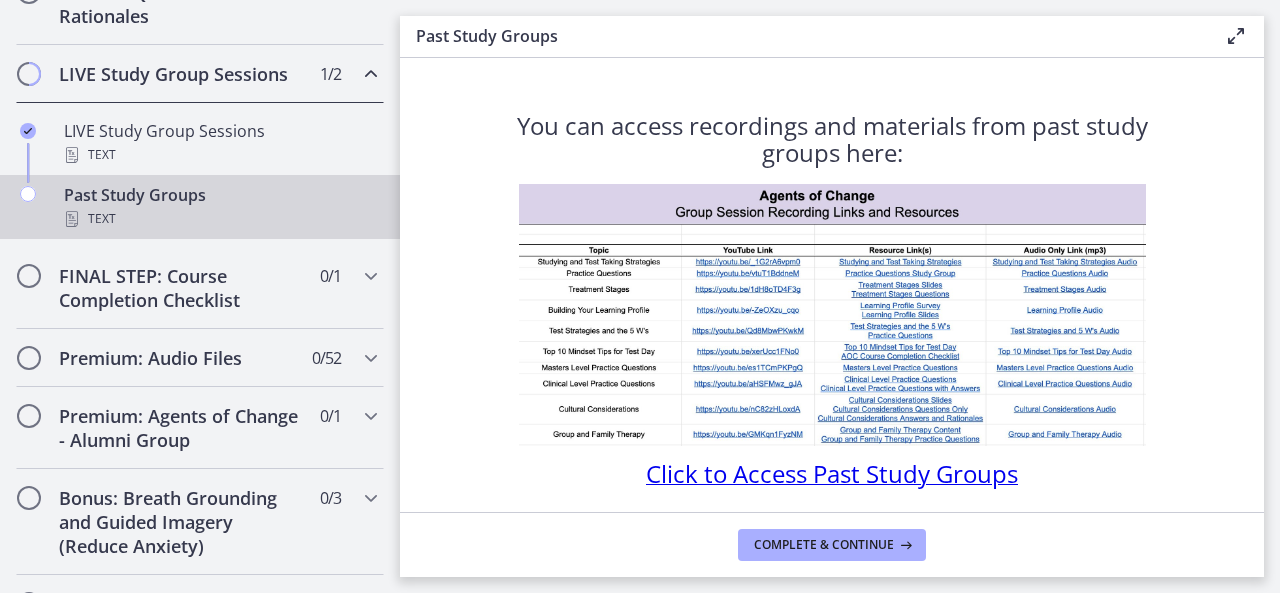 click on "LIVE Study Group Sessions" at bounding box center [181, 74] 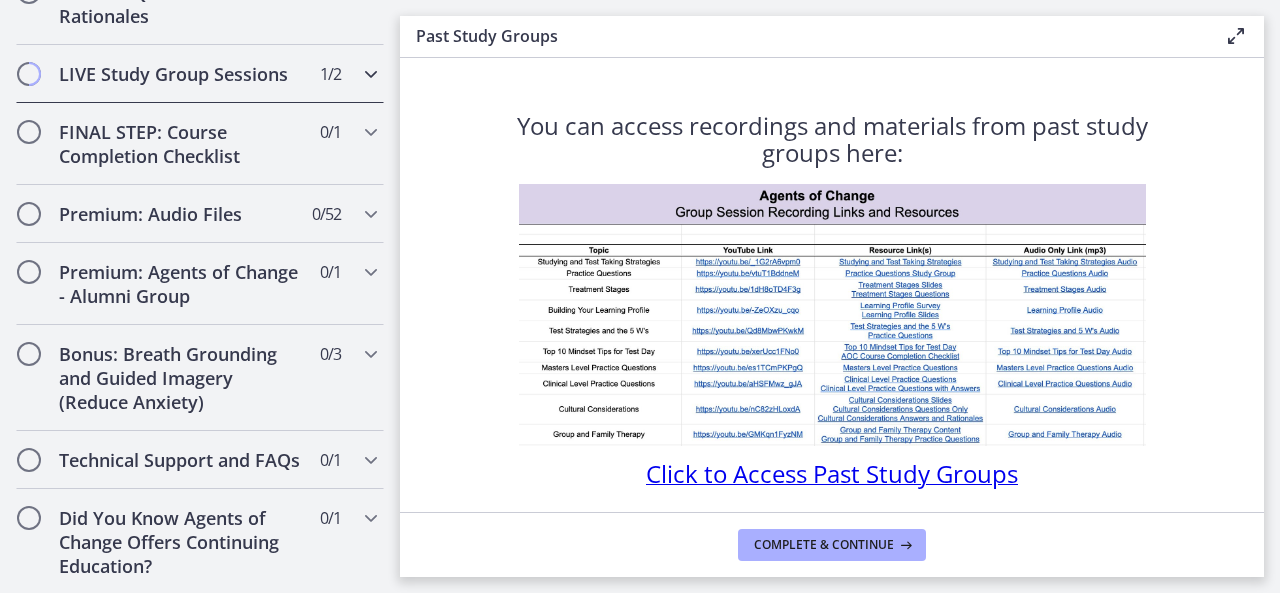 click on "LIVE Study Group Sessions" at bounding box center (181, 74) 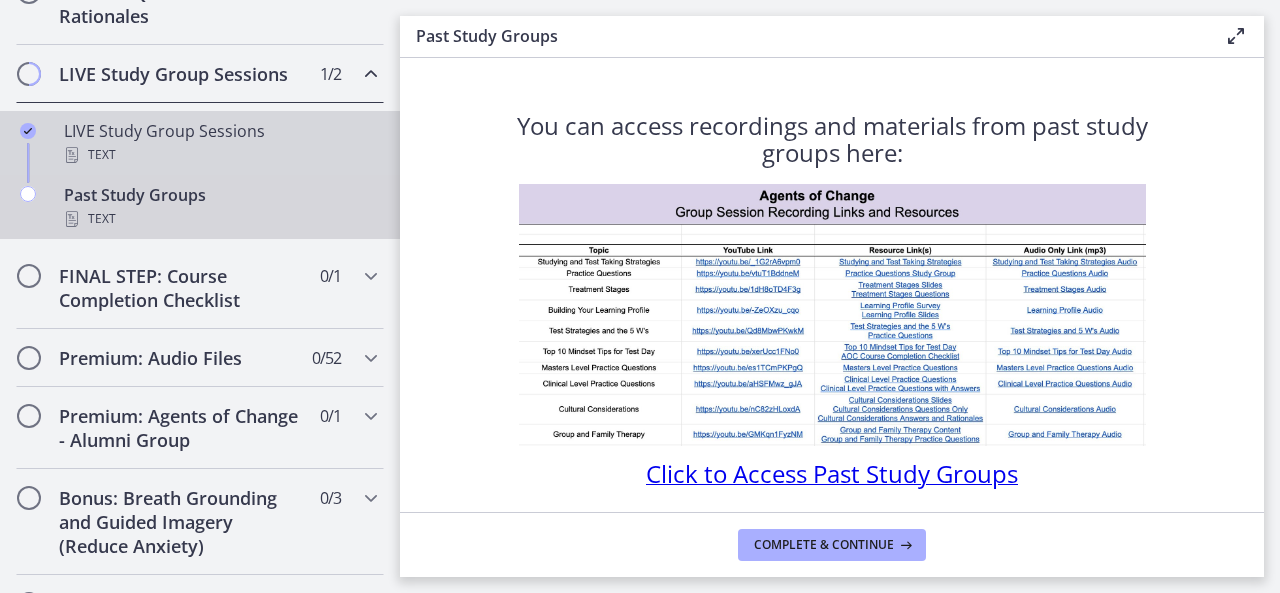click on "LIVE Study Group Sessions
Text" at bounding box center (220, 143) 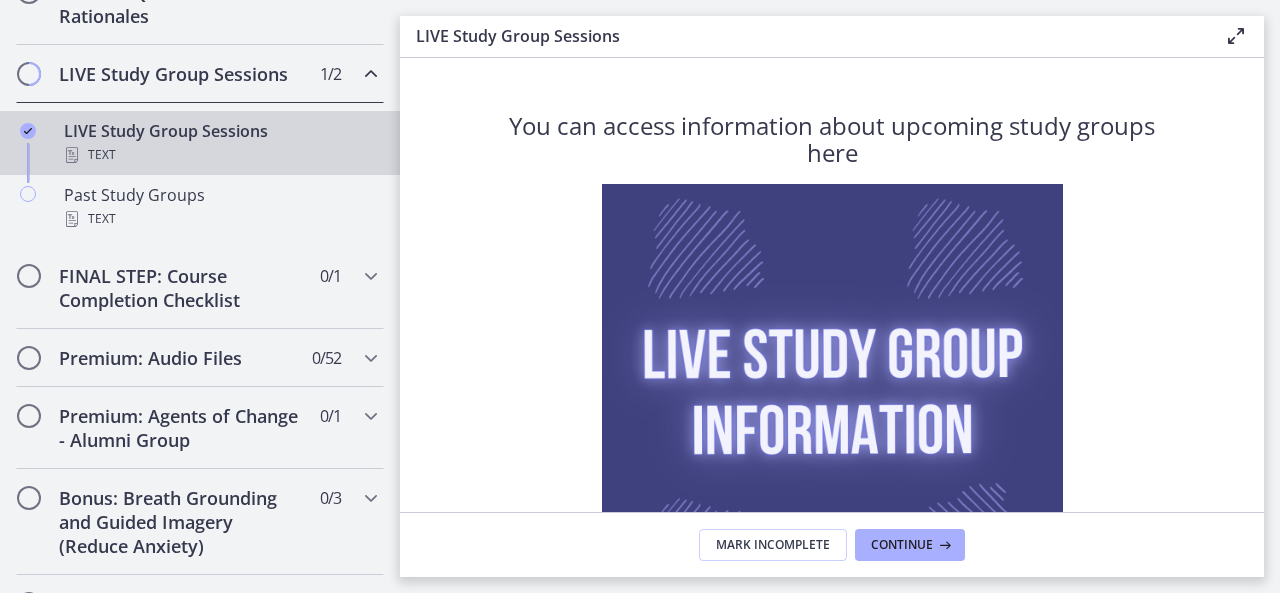 click on "You can access information about upcoming study groups here" at bounding box center [832, 139] 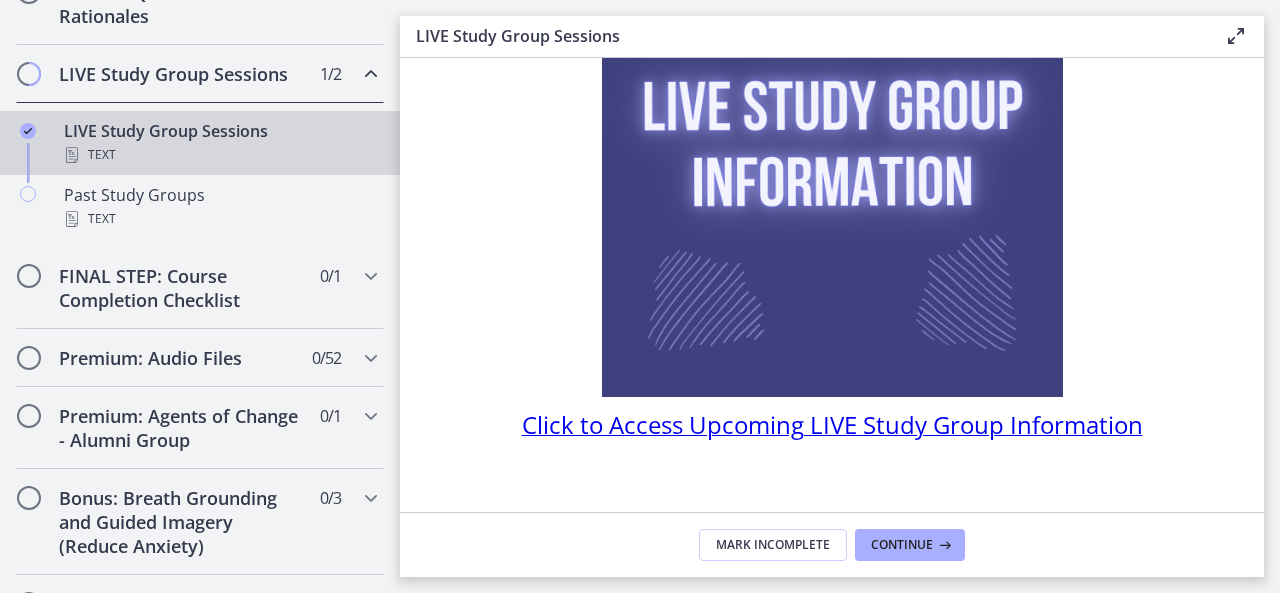 scroll, scrollTop: 270, scrollLeft: 0, axis: vertical 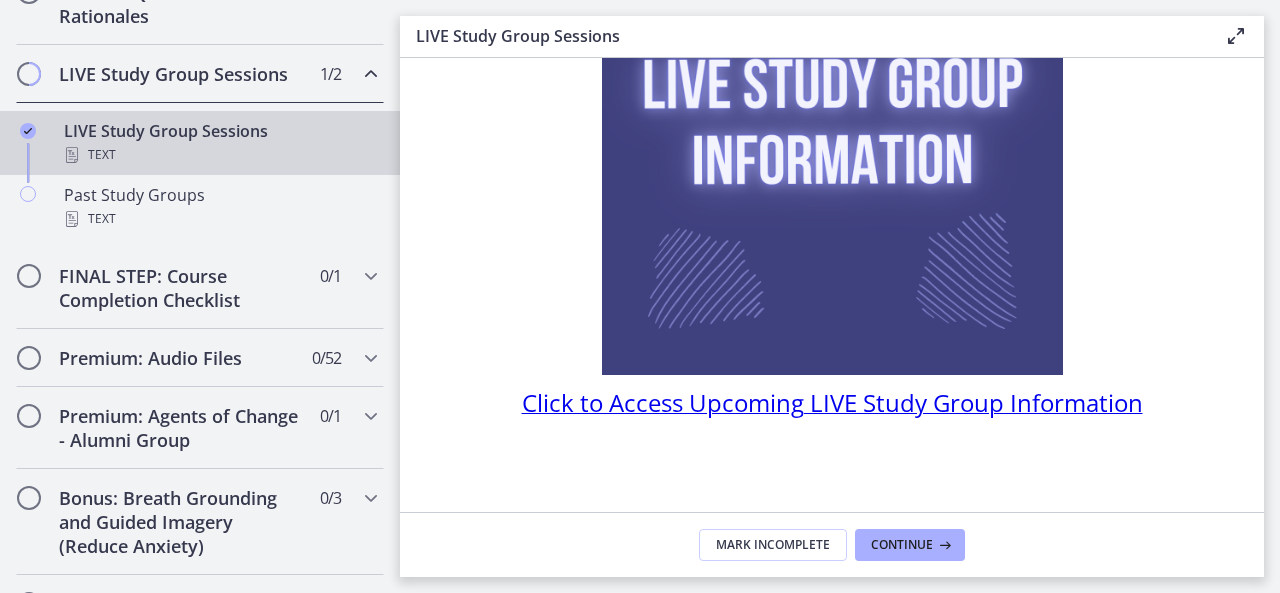 click on "1  /  2
Completed" at bounding box center (330, 74) 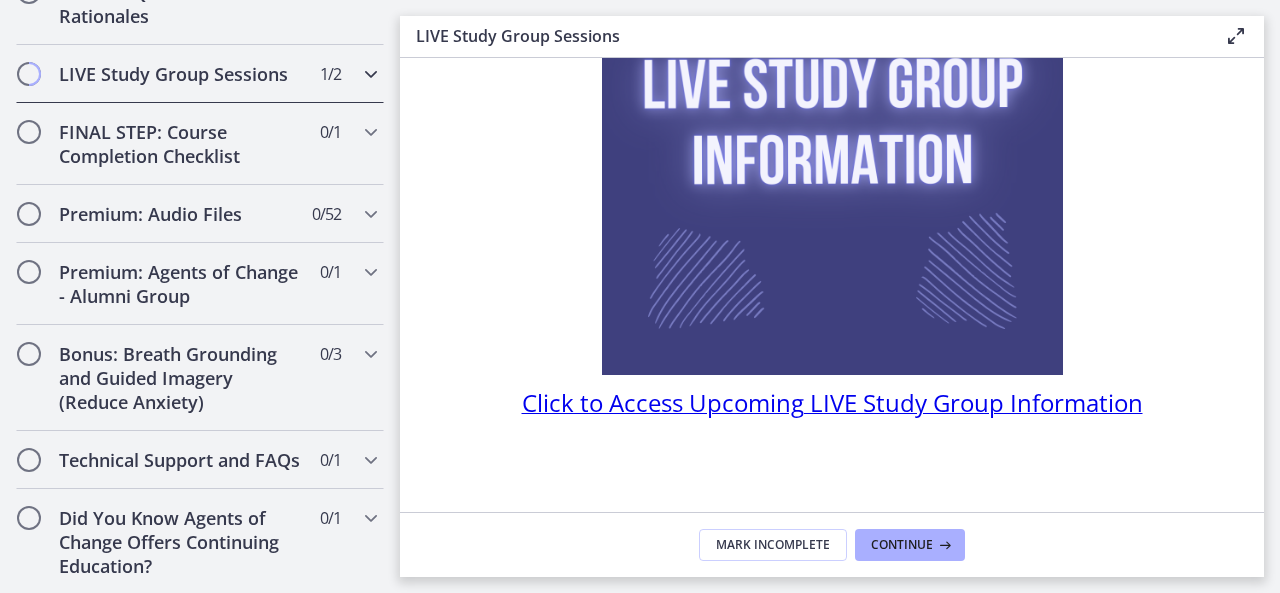 click on "LIVE Study Group Sessions
1  /  2
Completed" at bounding box center [200, 74] 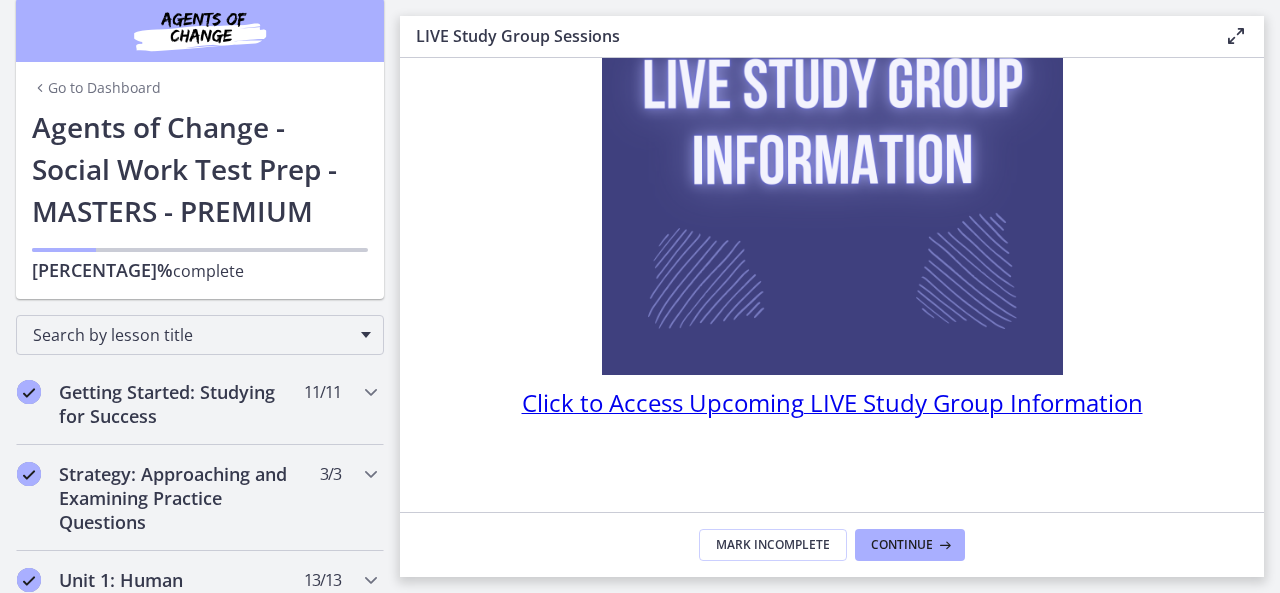 scroll, scrollTop: 0, scrollLeft: 0, axis: both 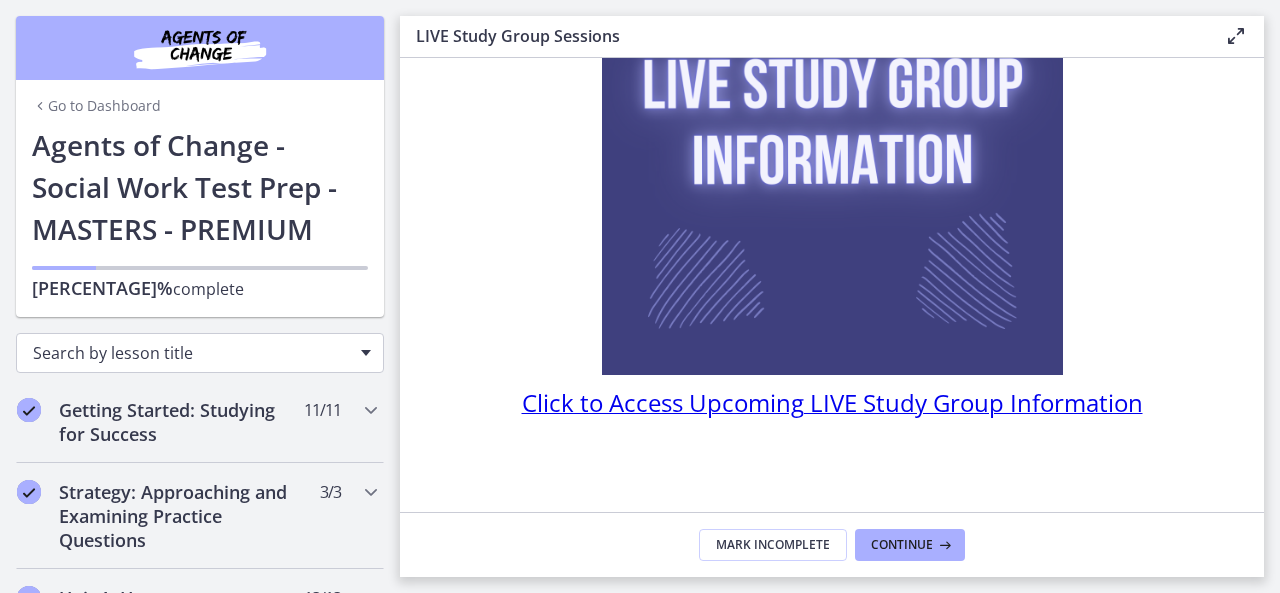 click on "Search by lesson title" at bounding box center [192, 353] 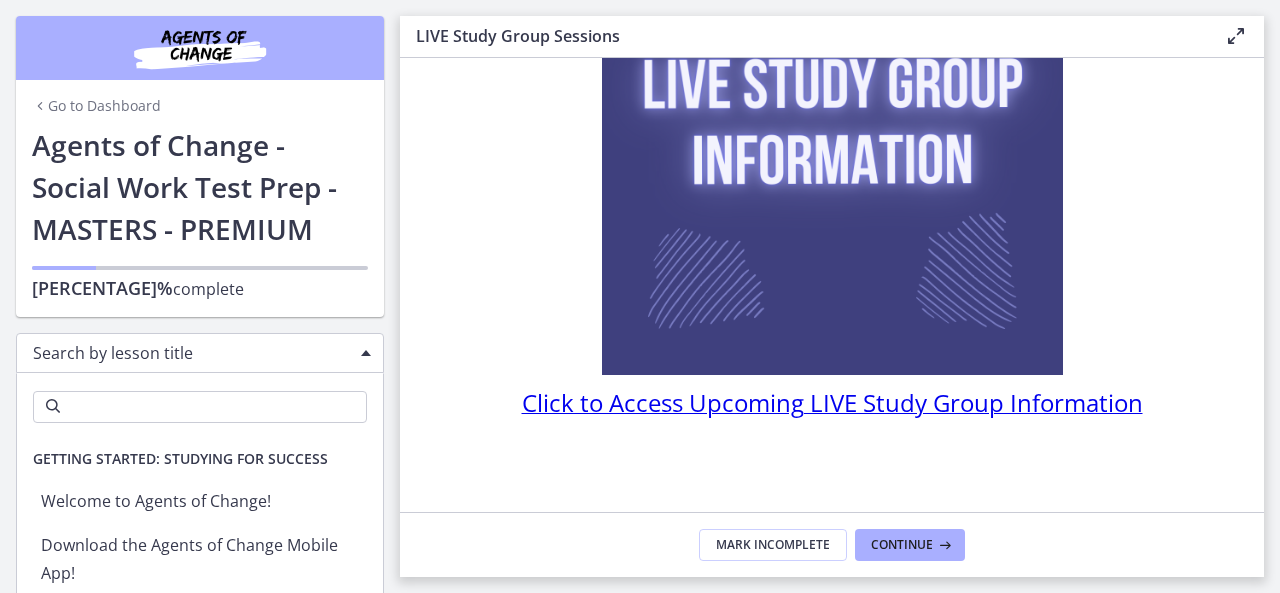 scroll, scrollTop: 5148, scrollLeft: 0, axis: vertical 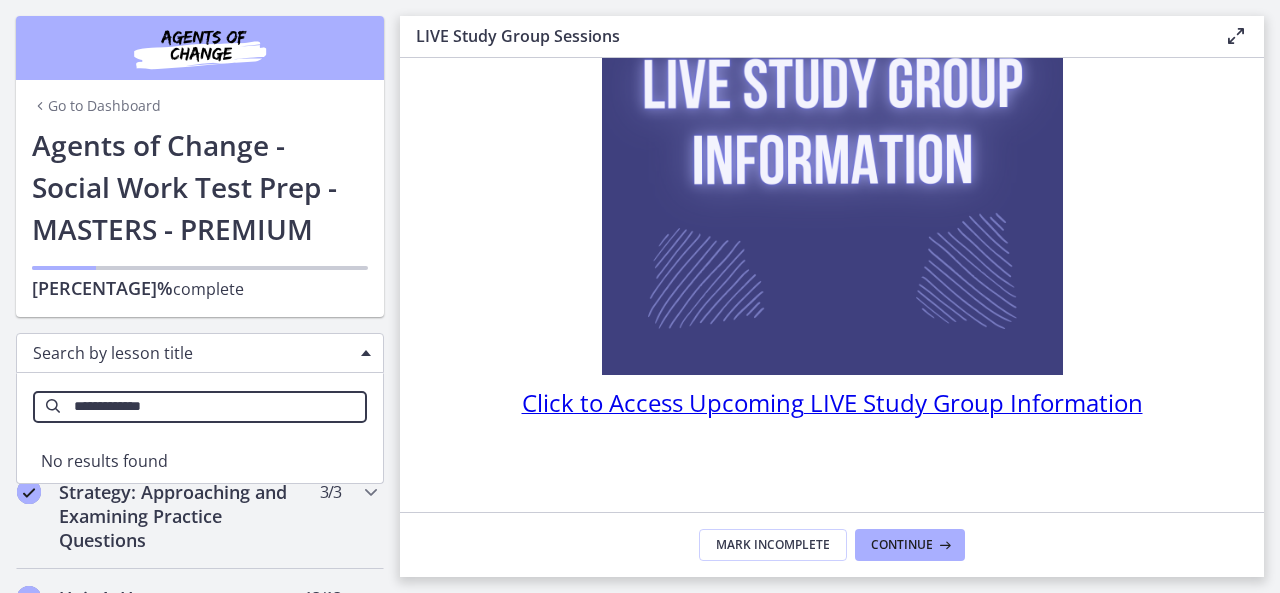 type on "**********" 